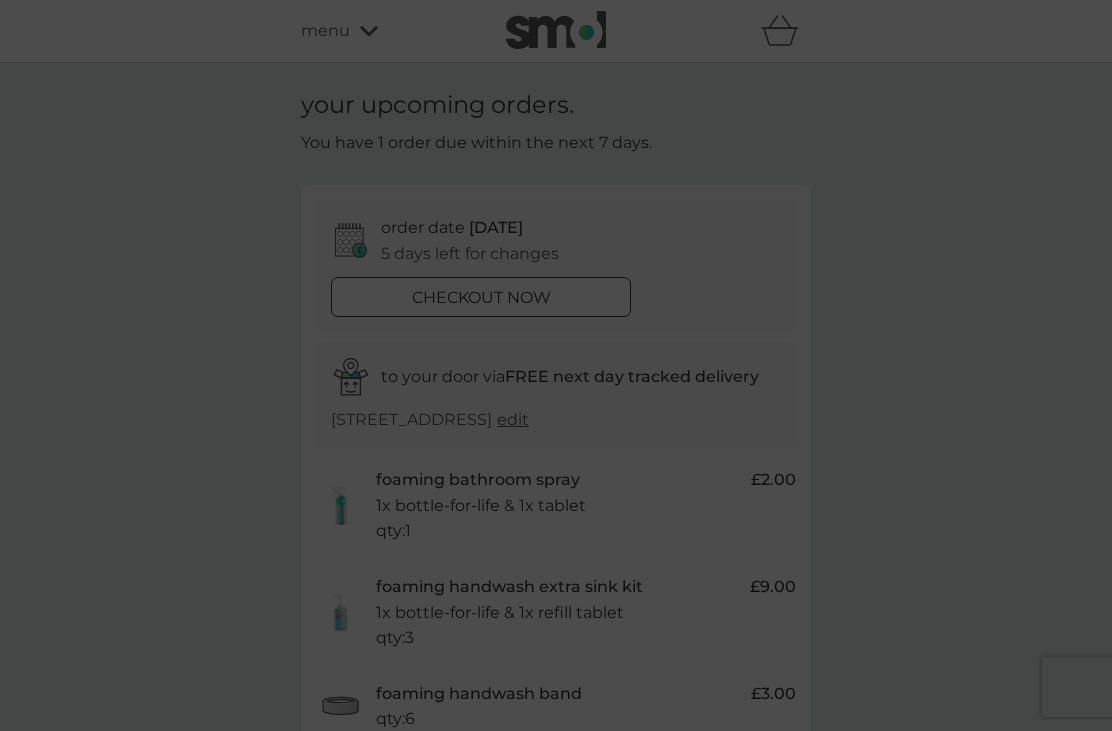 scroll, scrollTop: 0, scrollLeft: 0, axis: both 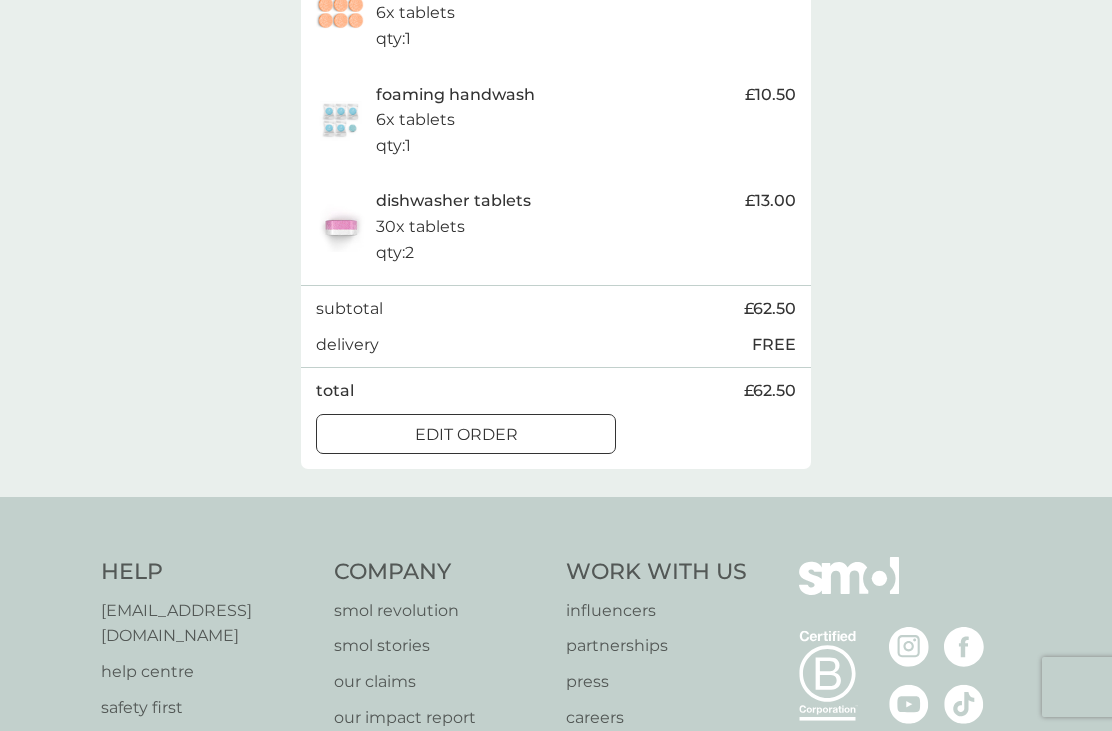 click on "edit order" at bounding box center [466, 435] 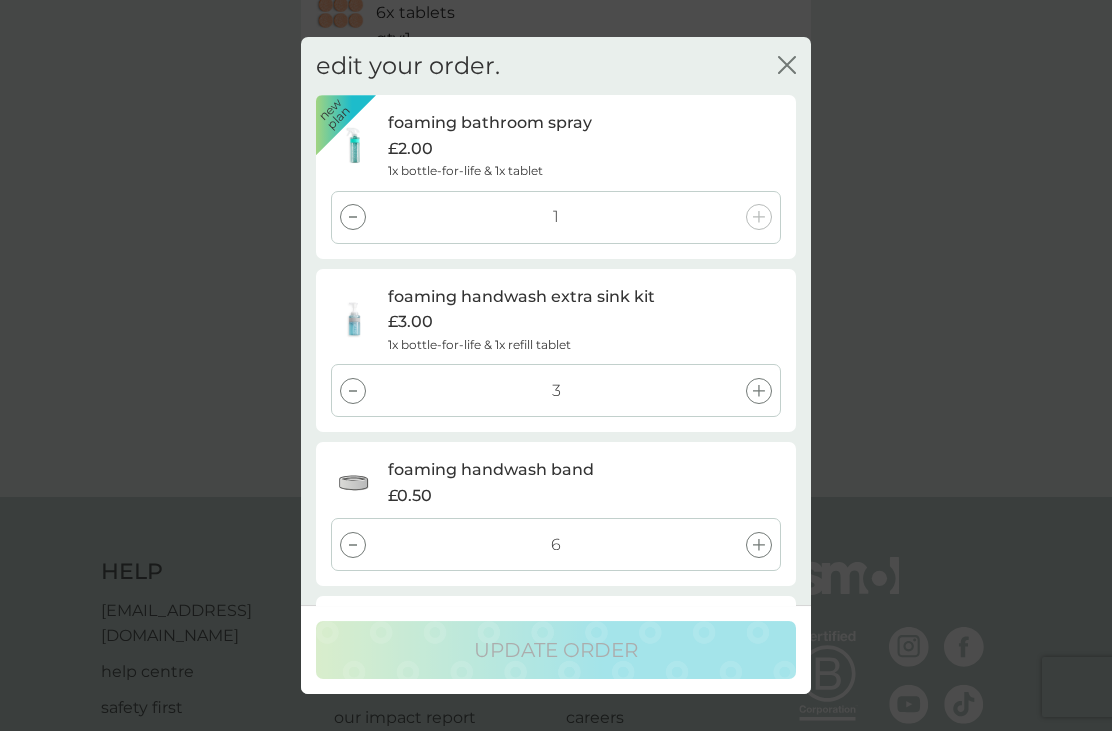click on "£1.00" at bounding box center (584, 650) 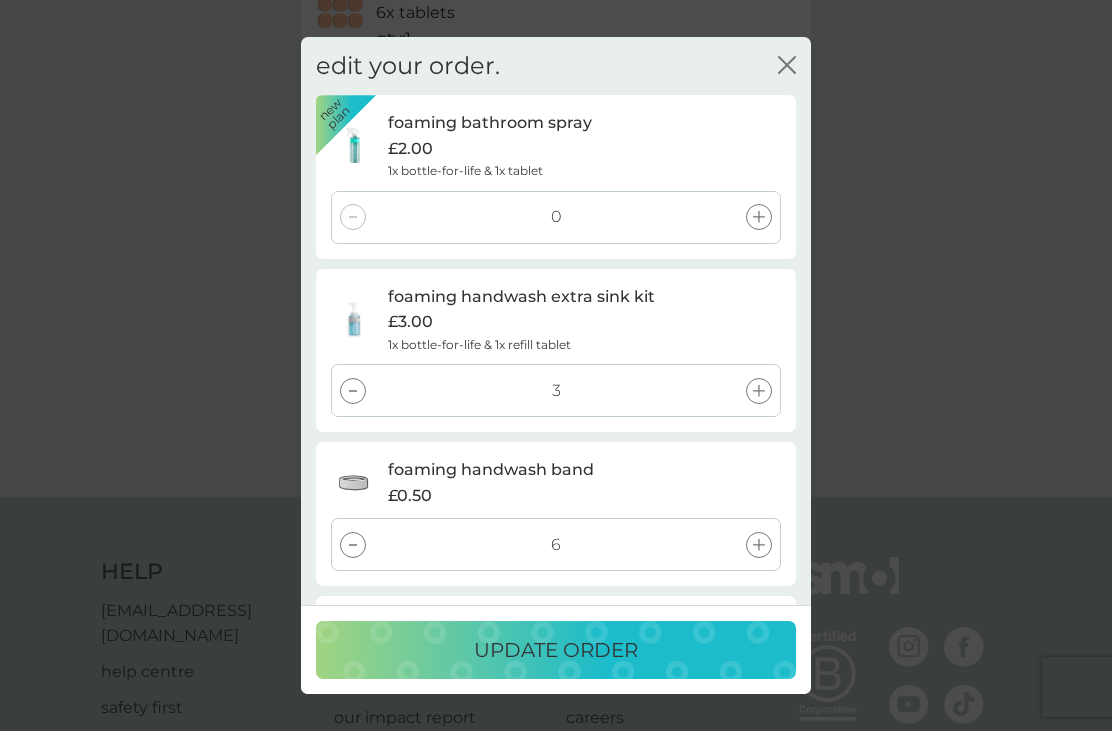 click on "3" at bounding box center (556, 390) 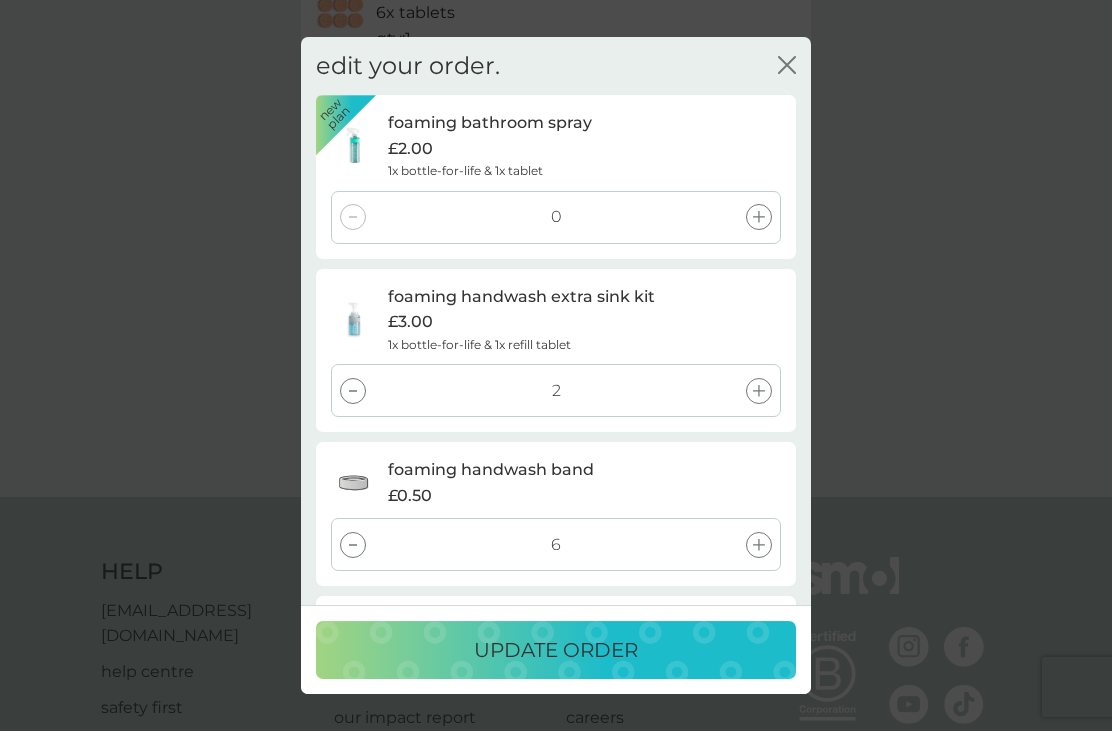 click at bounding box center [353, 391] 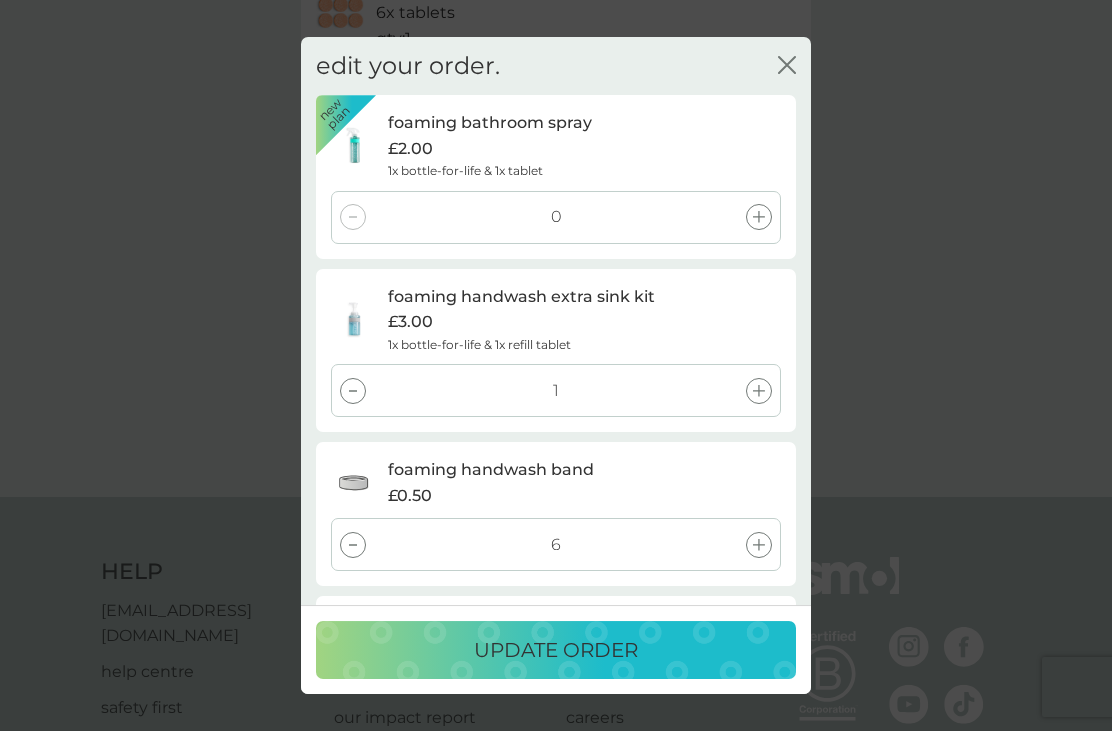 click at bounding box center (353, 391) 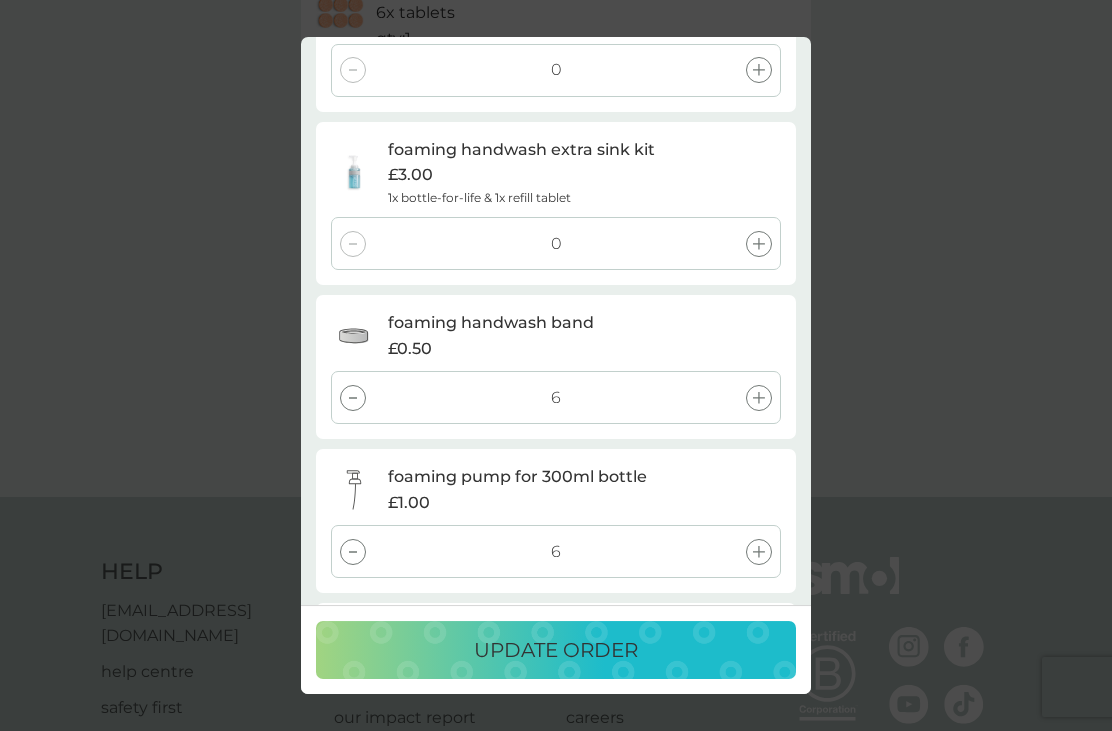 scroll, scrollTop: 148, scrollLeft: 0, axis: vertical 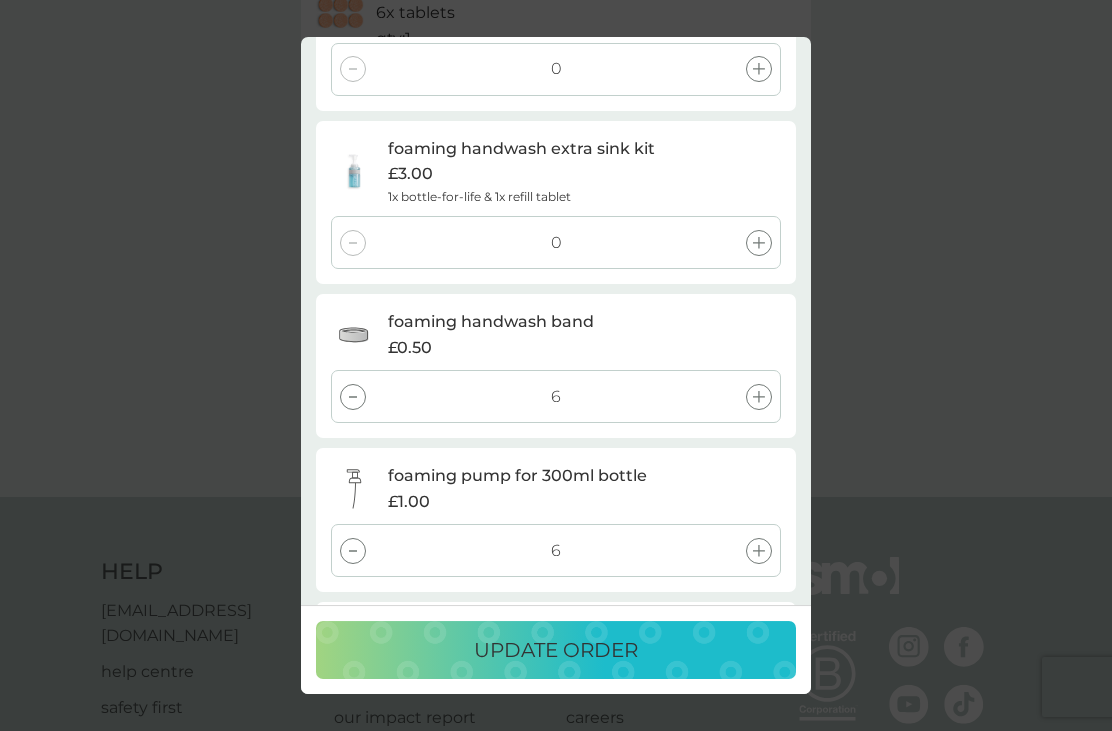 click at bounding box center (353, 397) 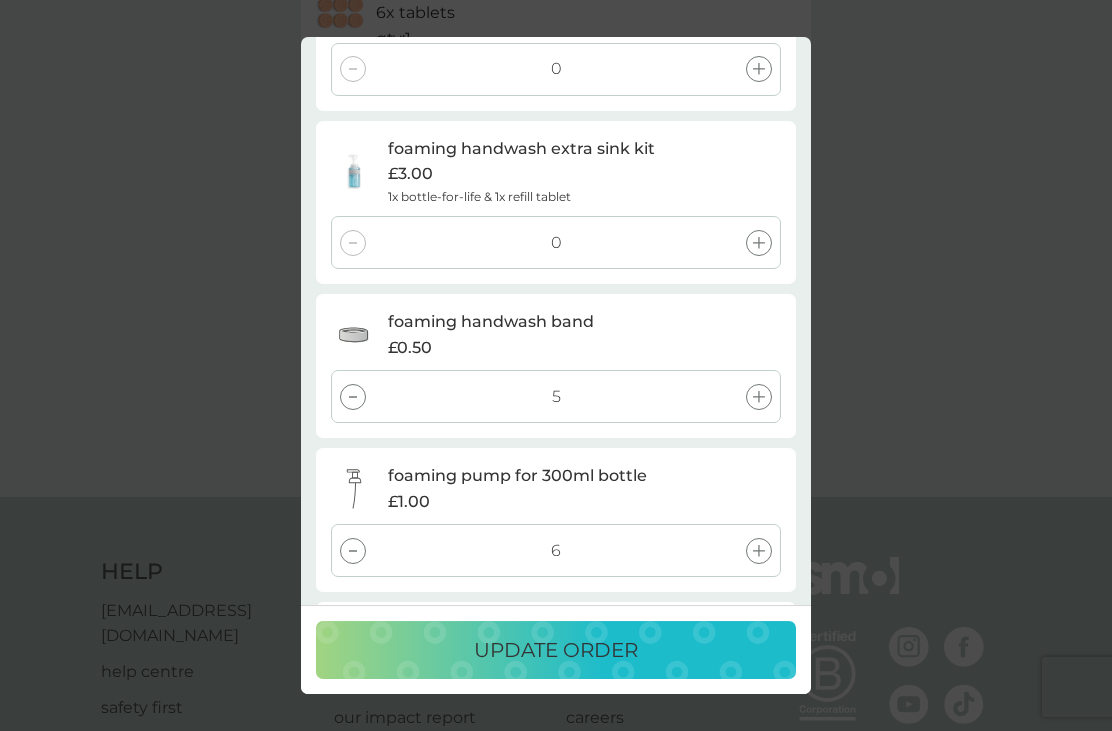 click at bounding box center (353, 397) 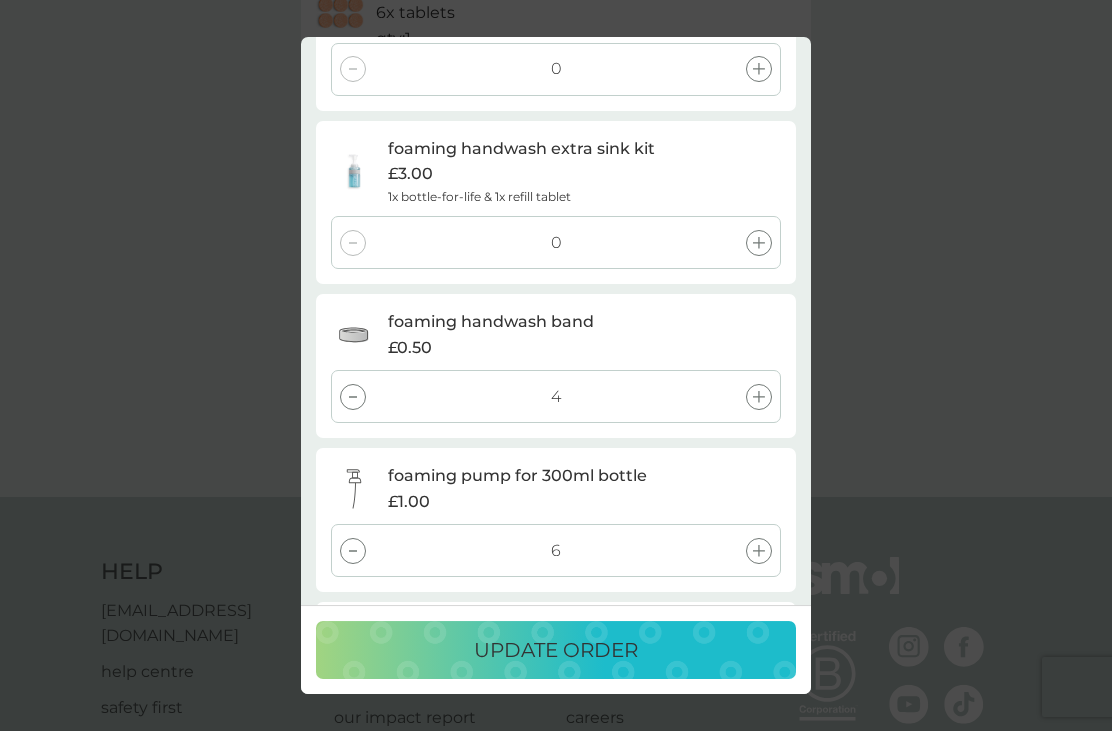 click at bounding box center [353, 397] 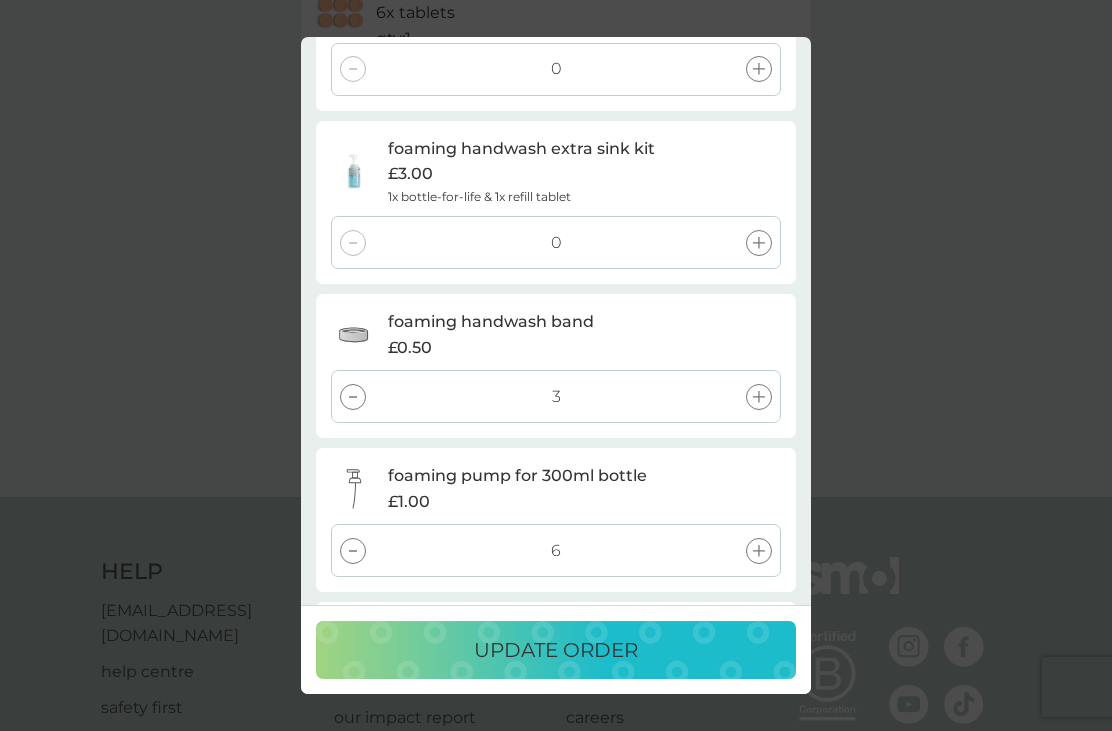 click on "3" at bounding box center (556, 396) 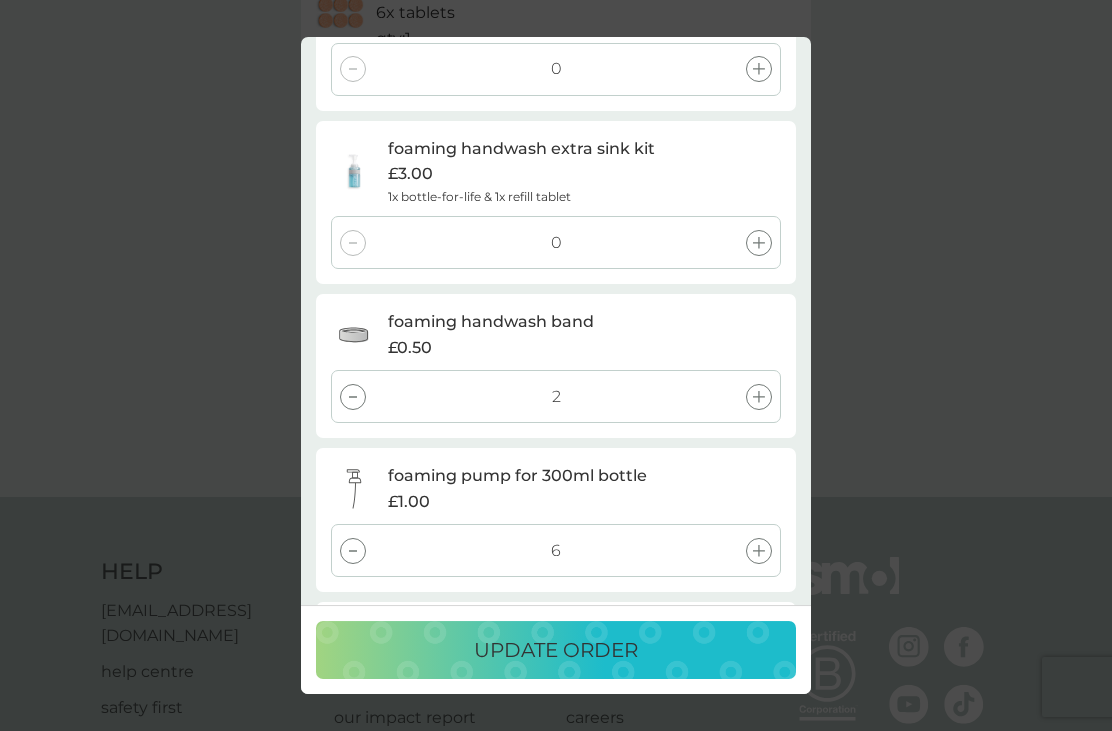 click 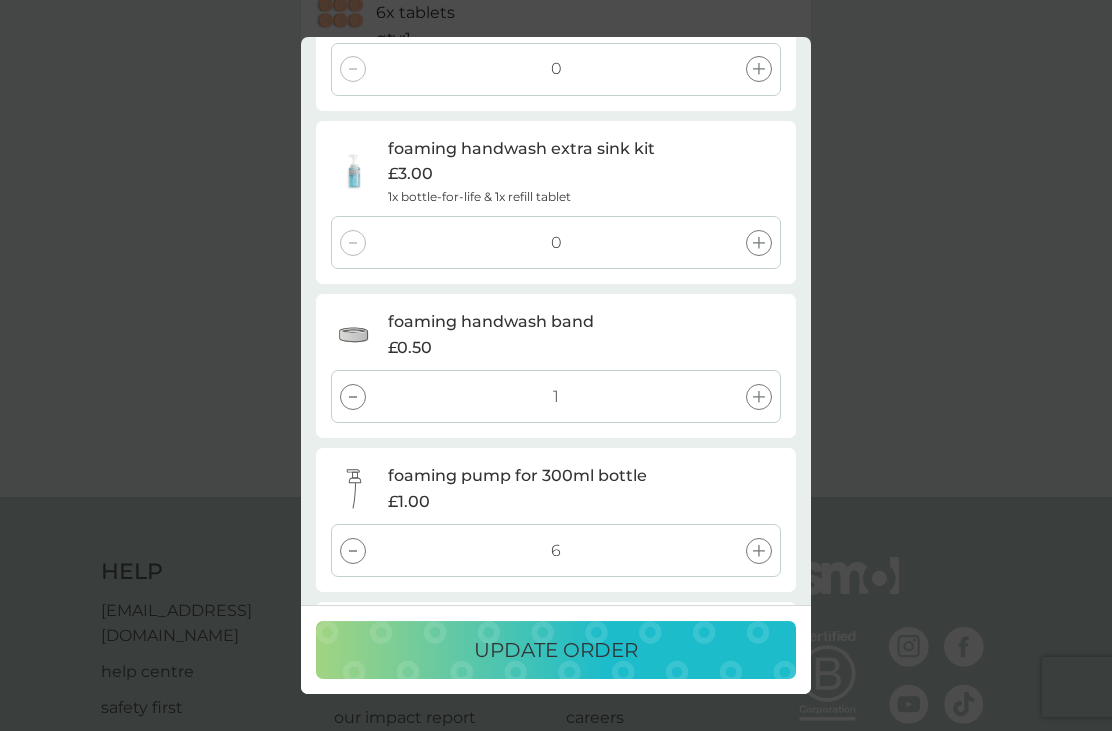 click at bounding box center [353, 397] 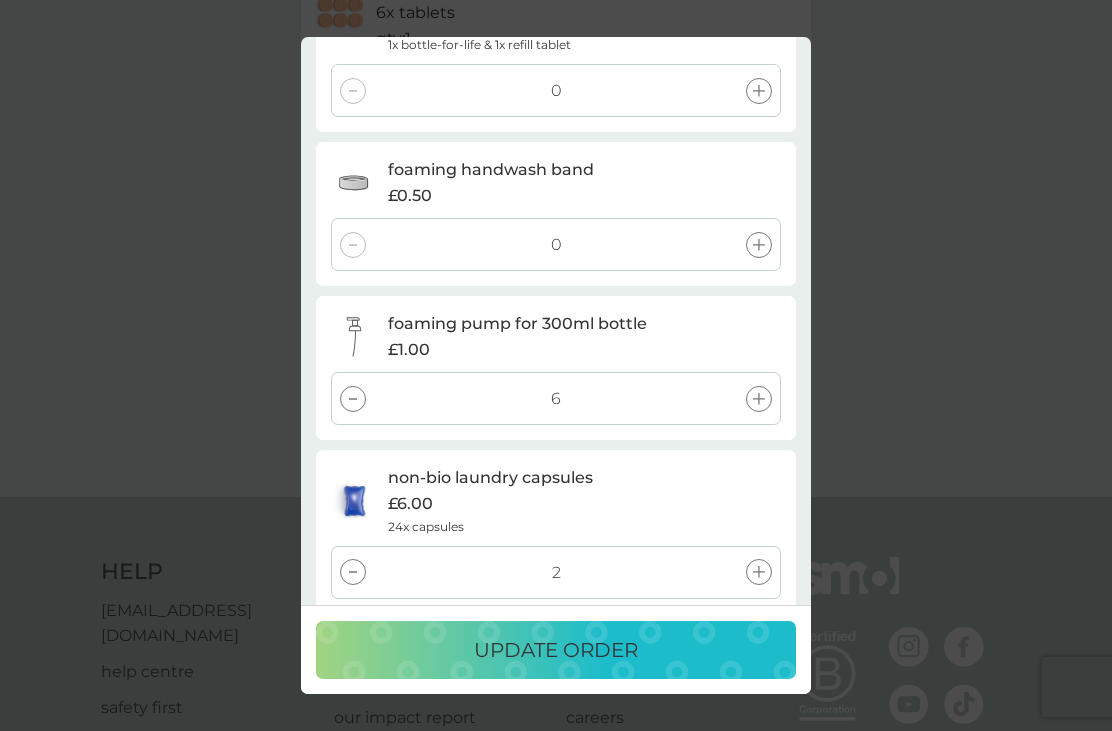 scroll, scrollTop: 311, scrollLeft: 0, axis: vertical 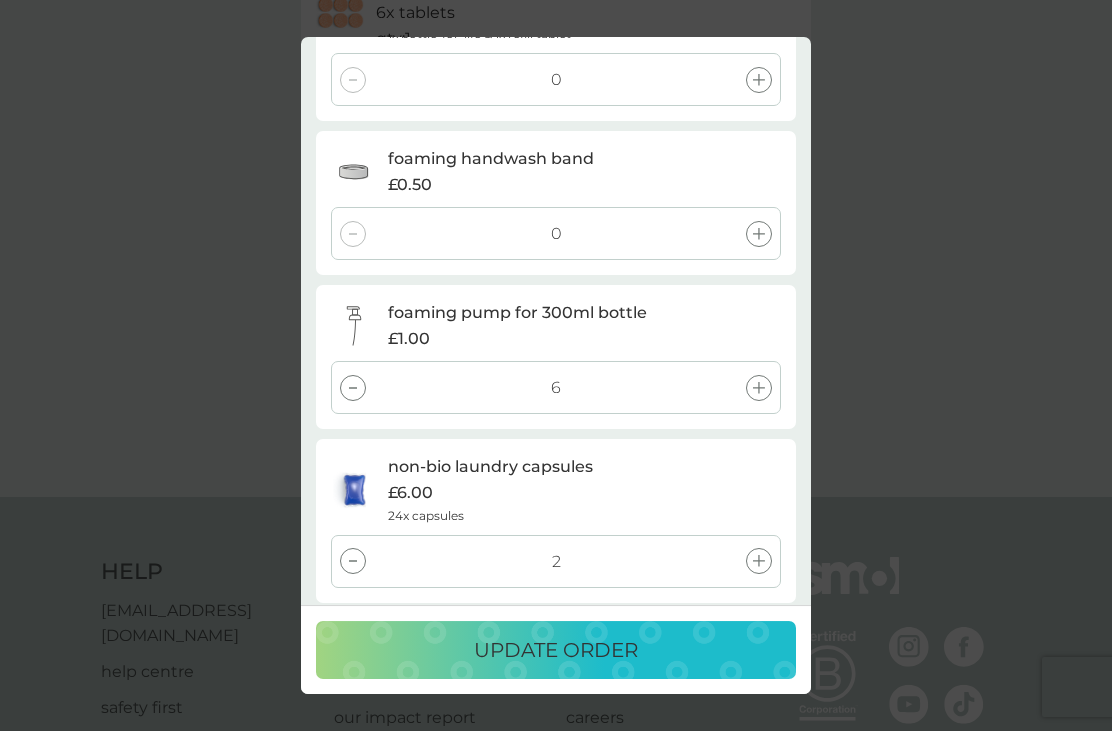 click at bounding box center [353, 388] 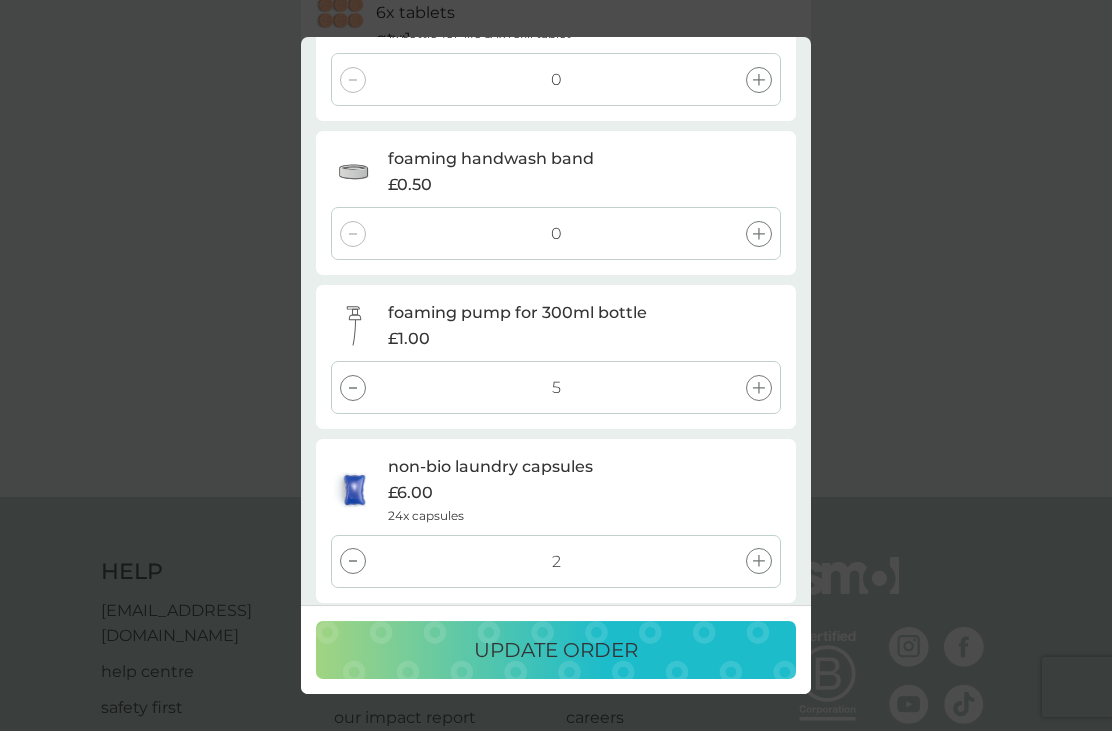 click 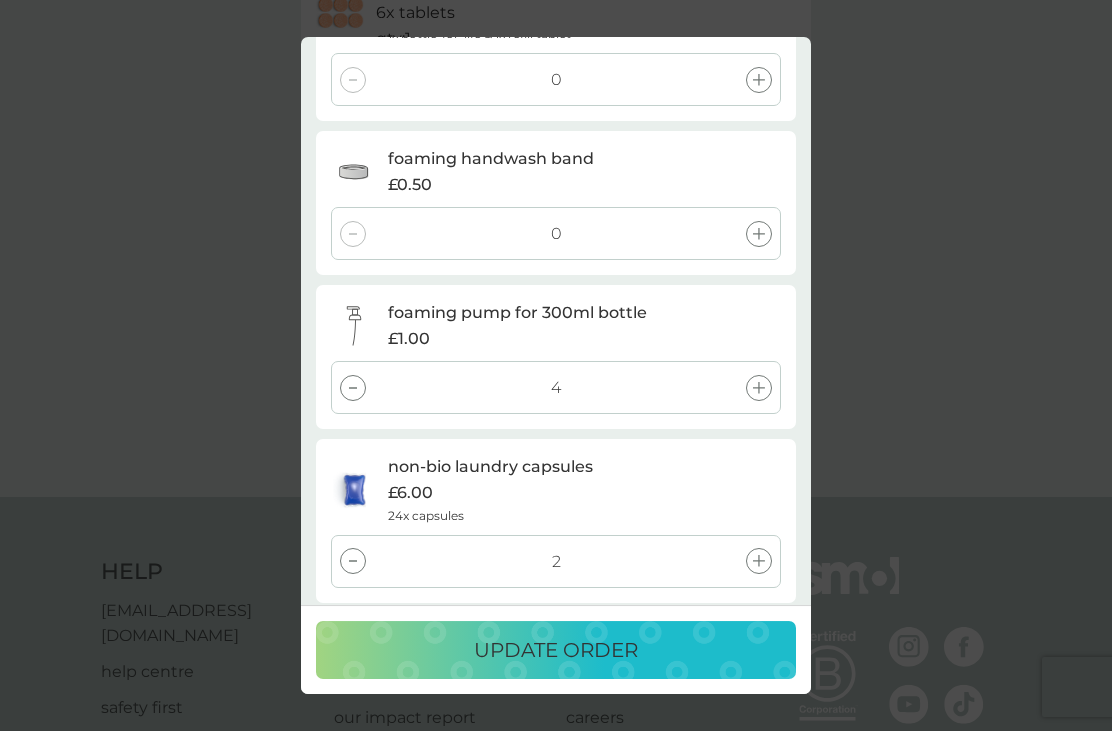 click at bounding box center (353, 388) 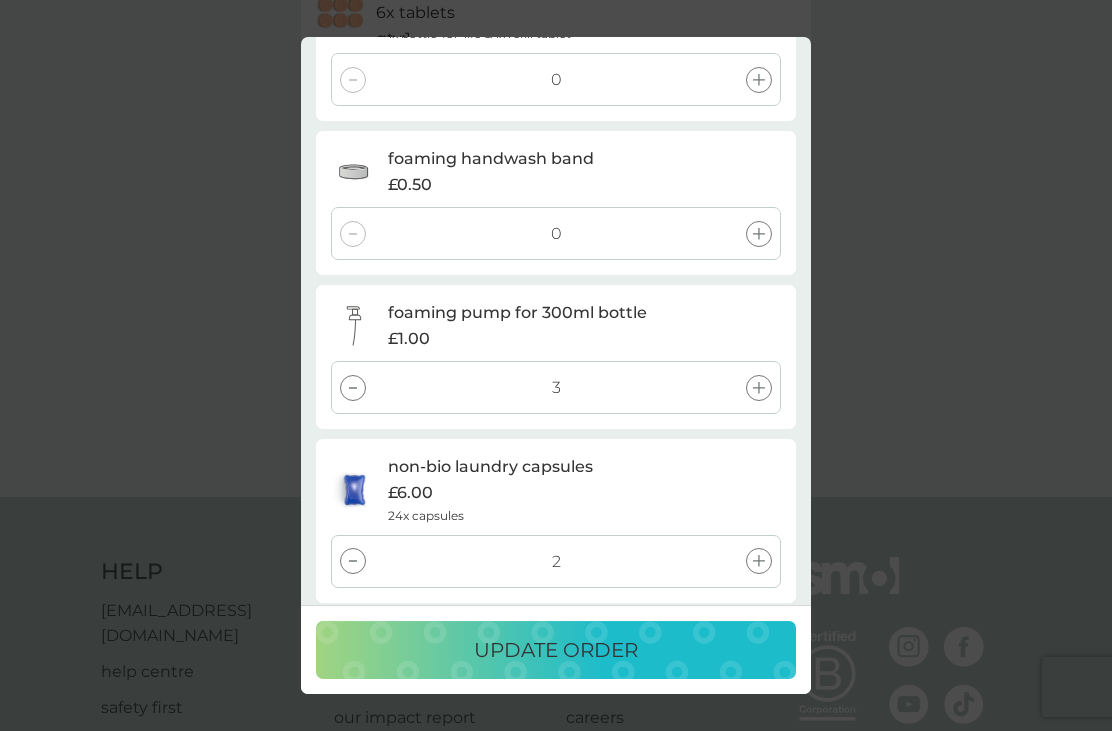 click at bounding box center [353, 388] 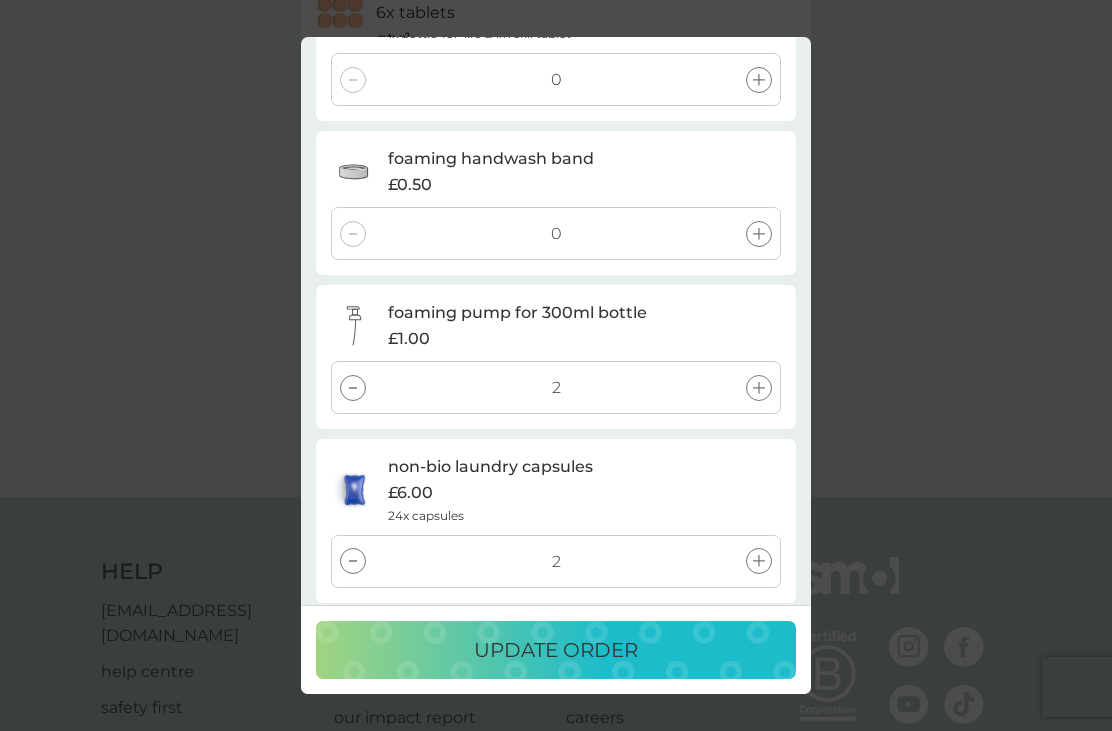 click at bounding box center [353, 388] 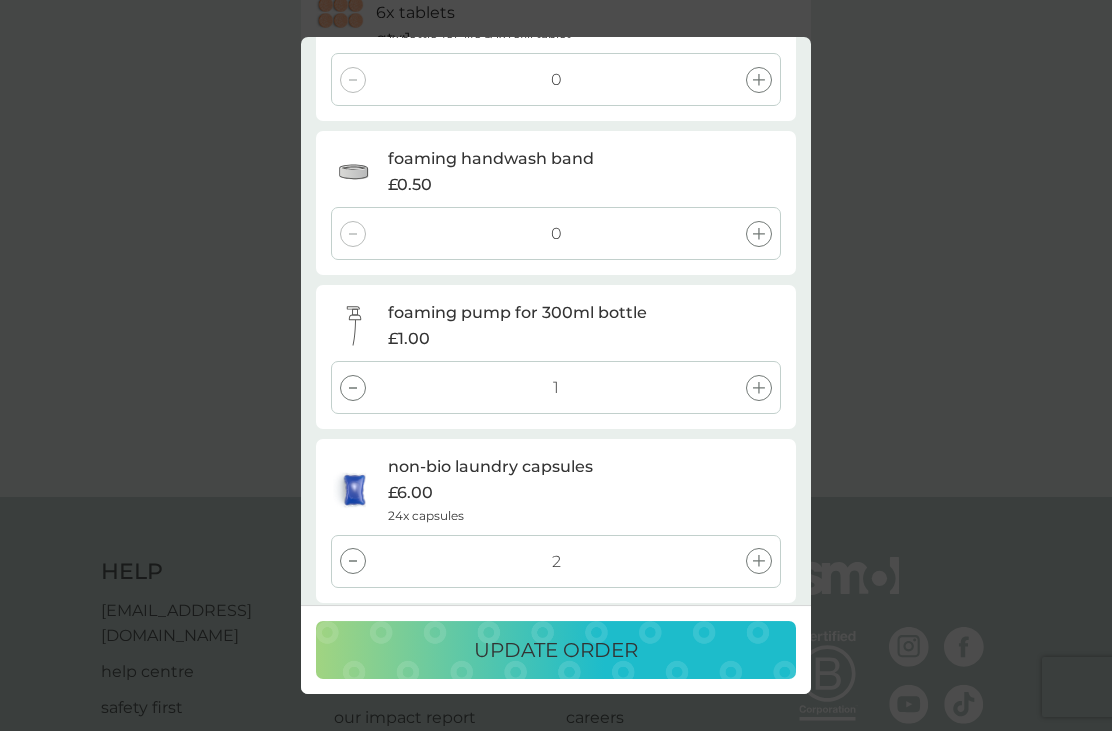 click at bounding box center [353, 388] 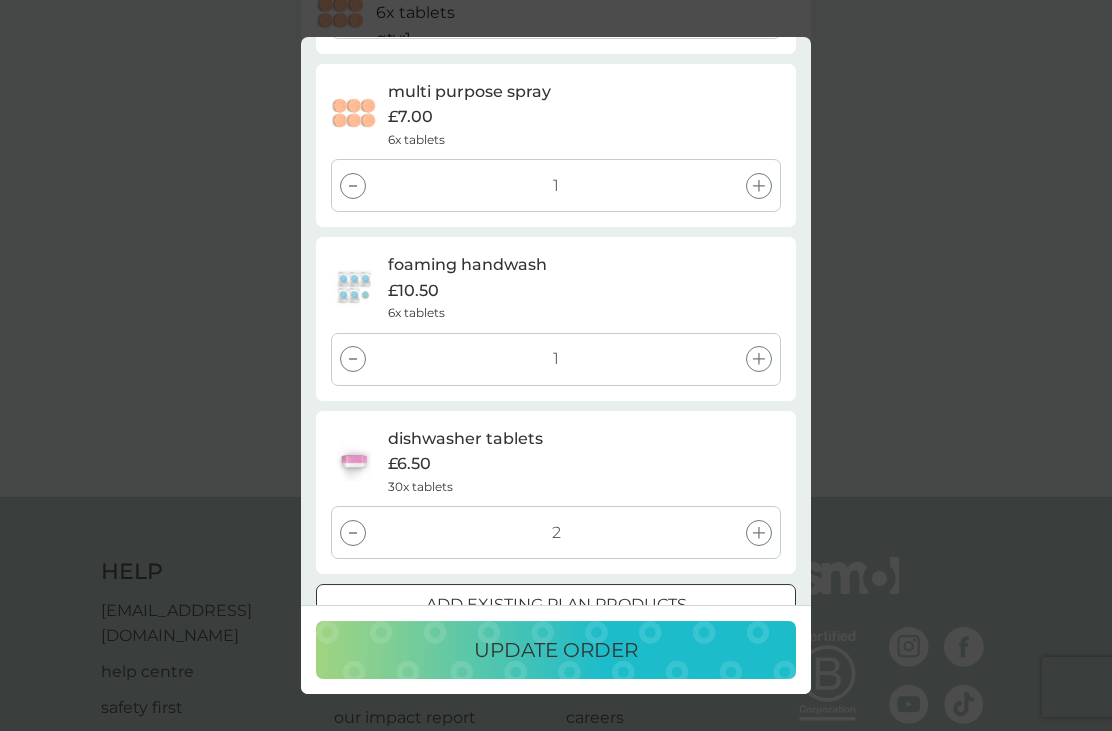 scroll, scrollTop: 859, scrollLeft: 0, axis: vertical 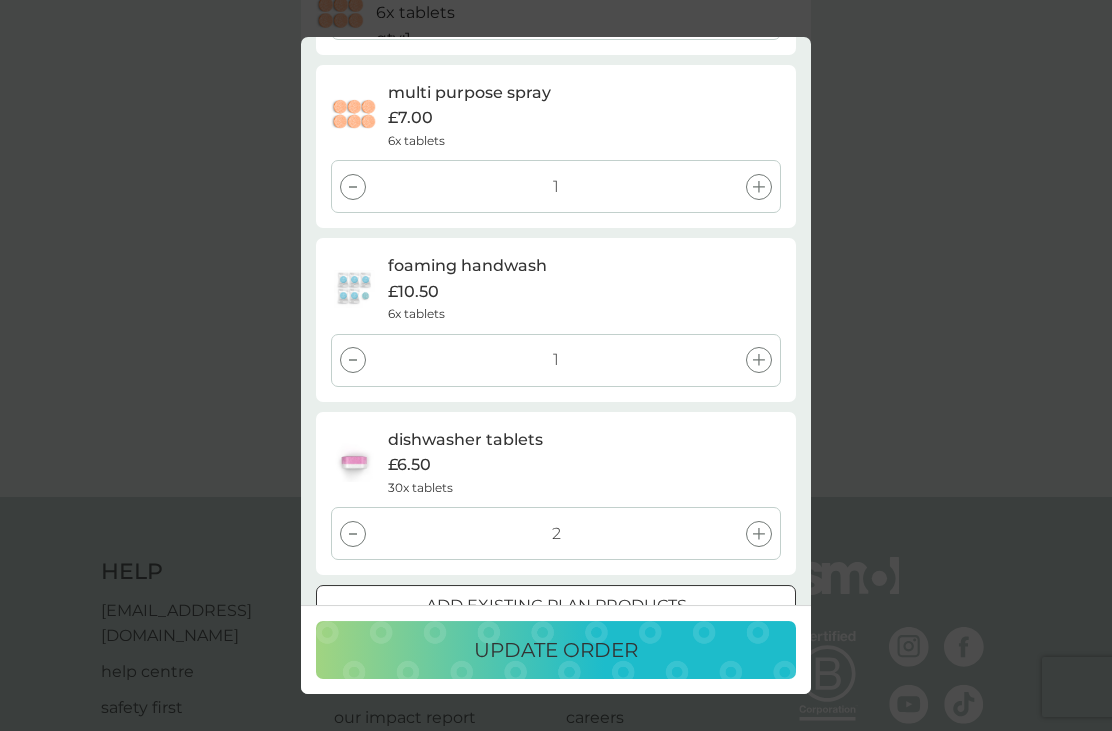 click on "add existing plan products" at bounding box center (556, 605) 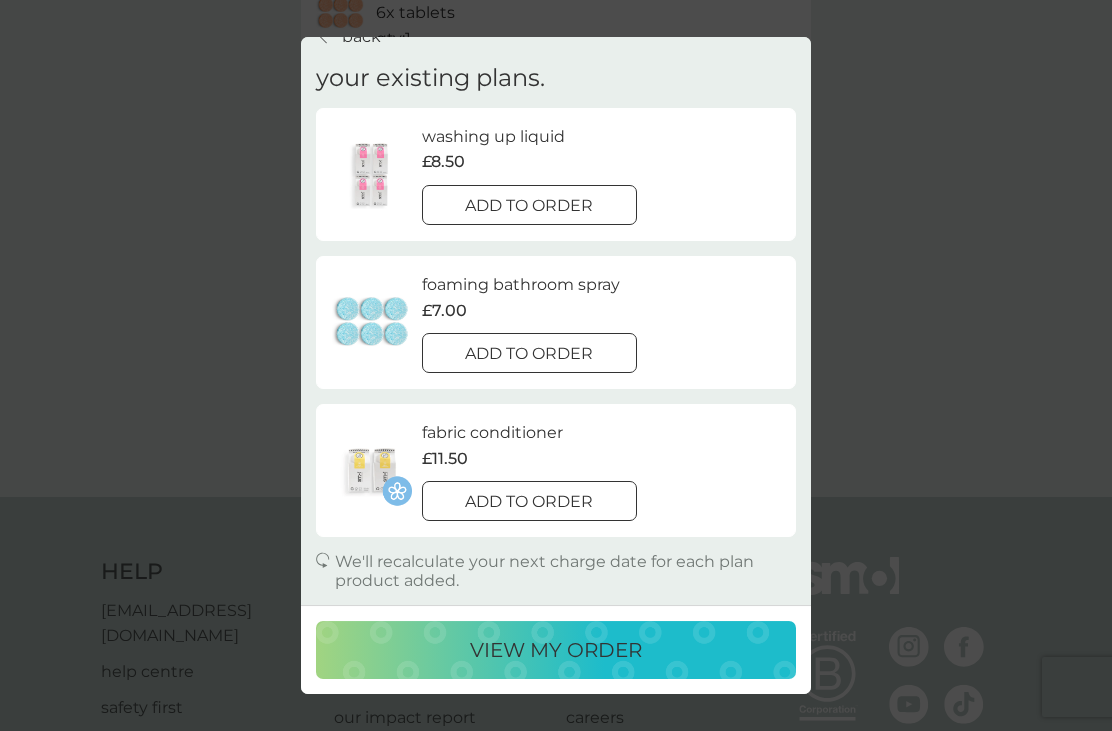 scroll, scrollTop: 0, scrollLeft: 0, axis: both 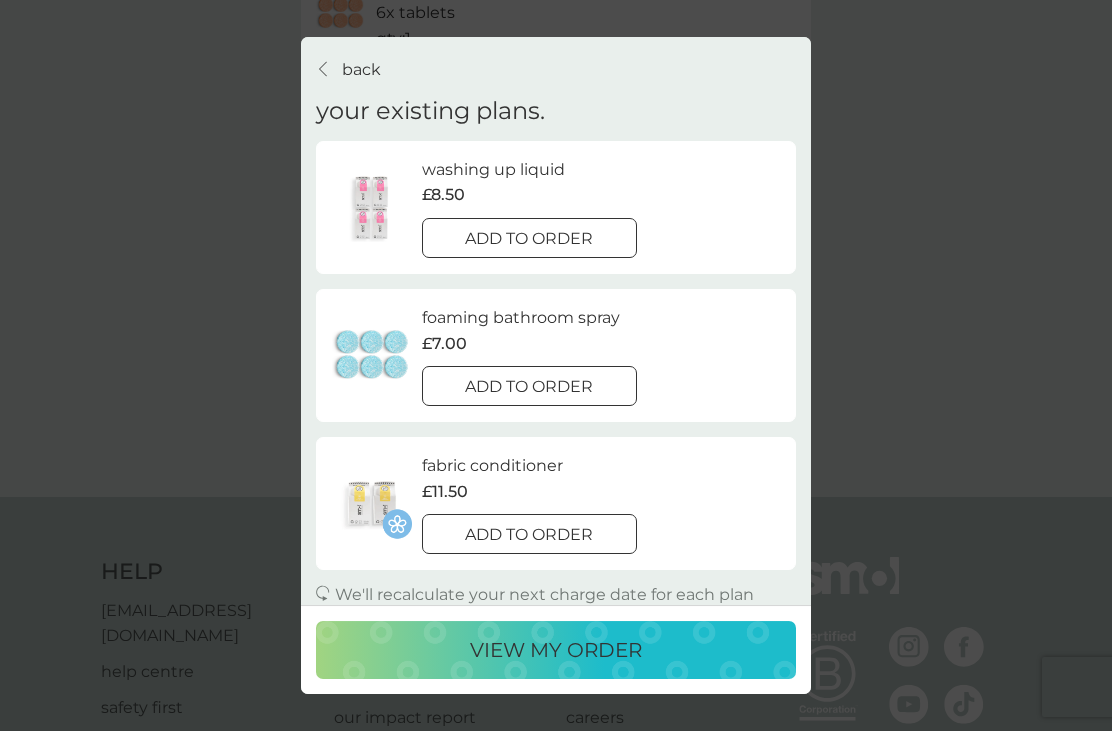 click on "add to order" at bounding box center (529, 239) 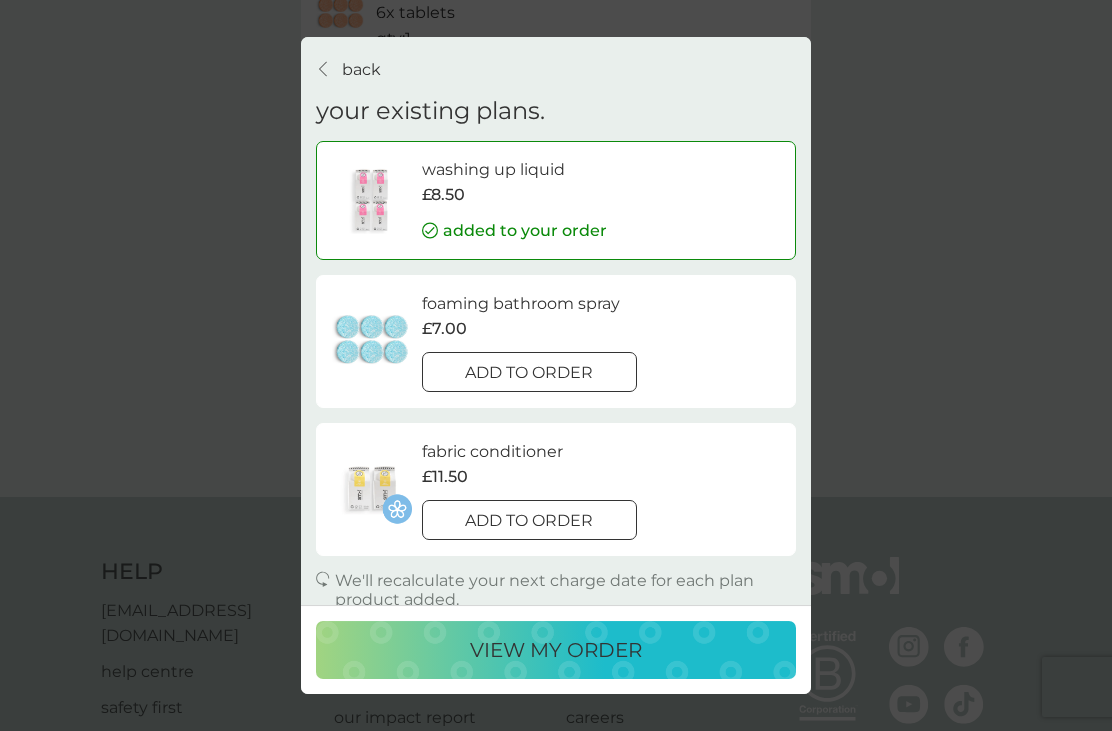 click on "add to order" at bounding box center [529, 521] 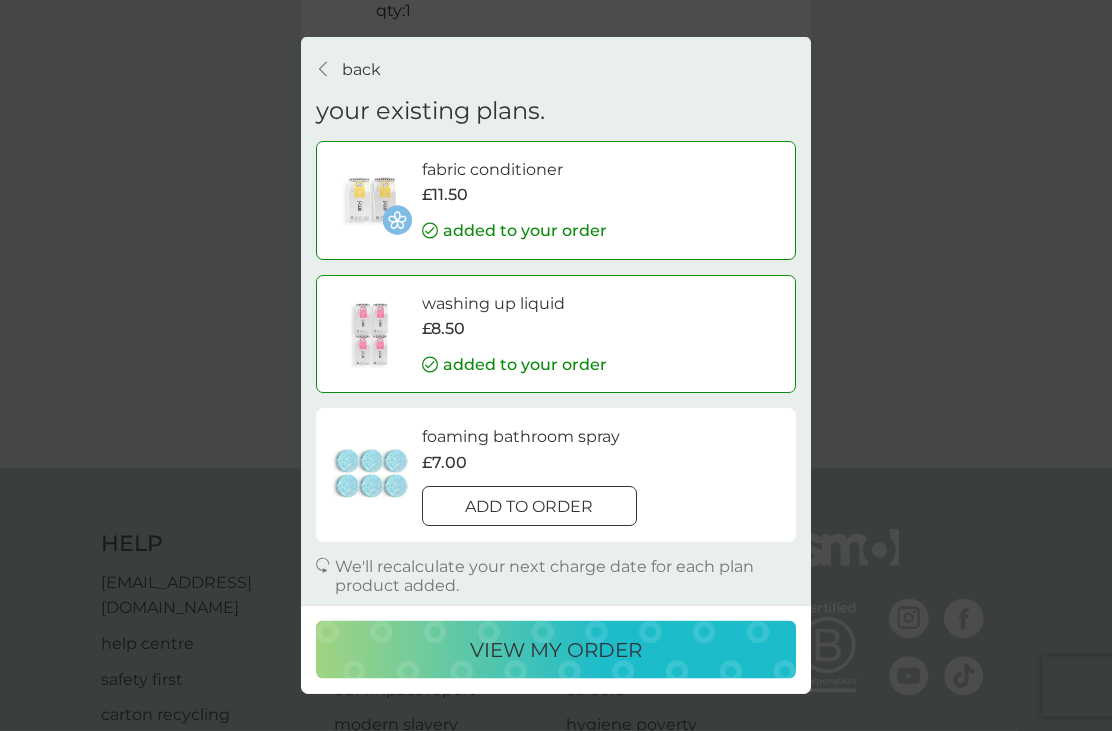 scroll, scrollTop: 997, scrollLeft: 0, axis: vertical 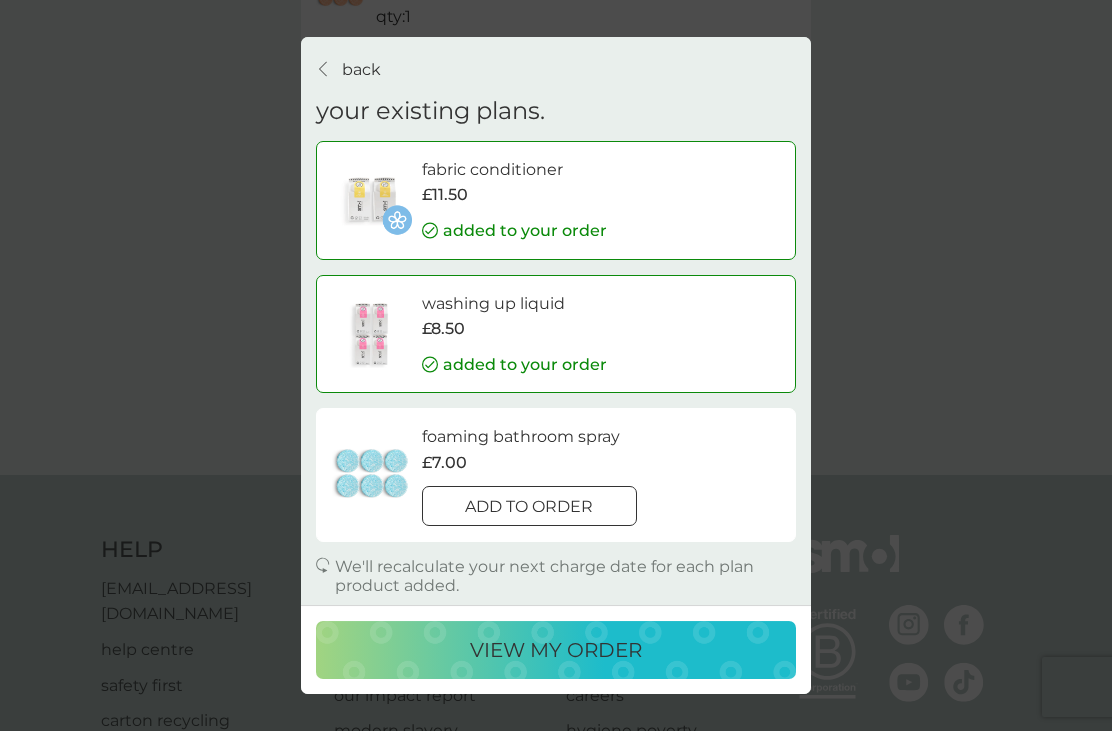 click on "view my order" at bounding box center [556, 650] 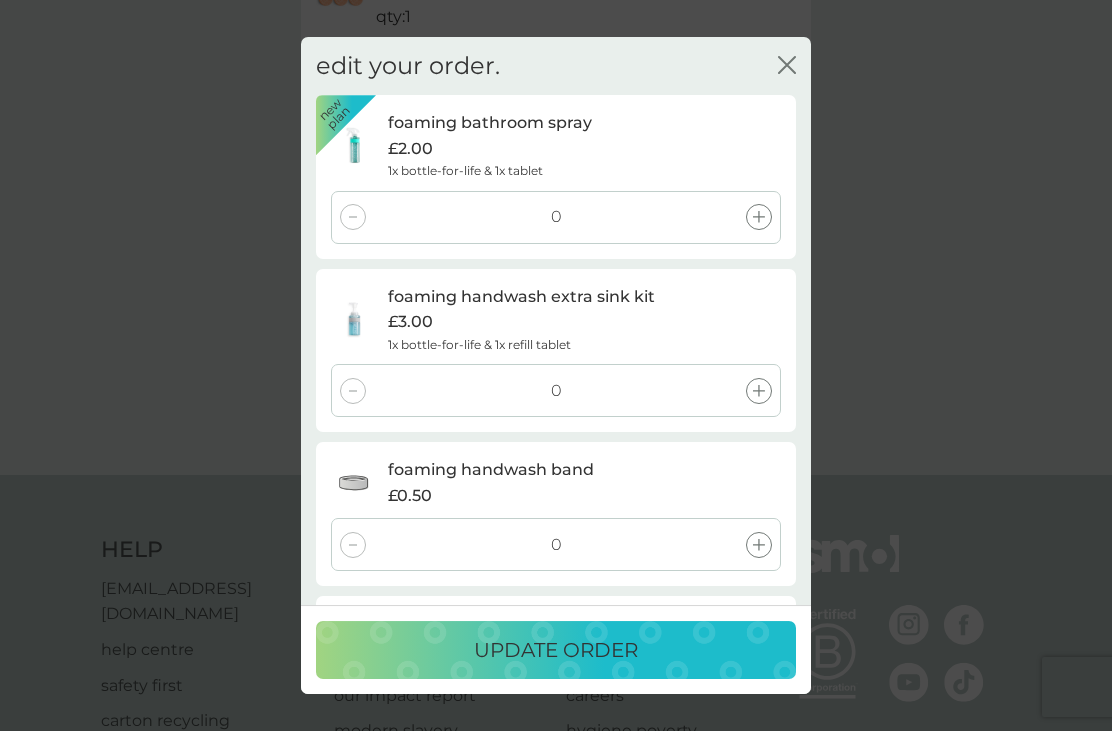 click on "update order" at bounding box center (556, 650) 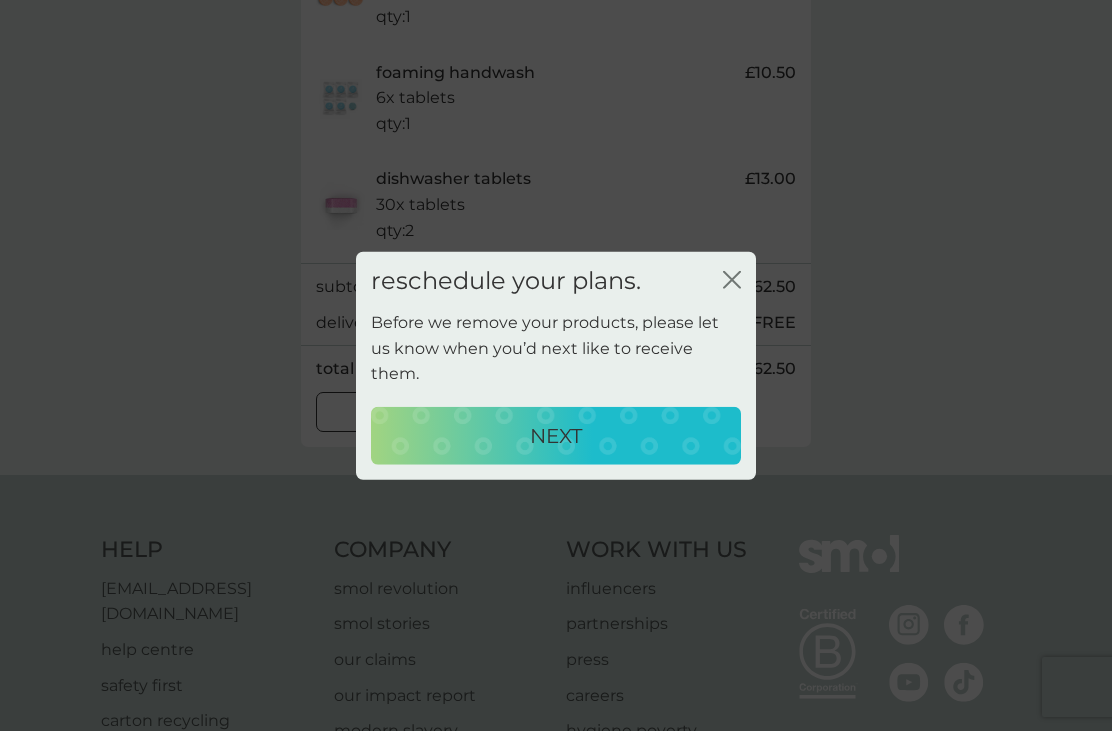 click on "NEXT" at bounding box center (556, 436) 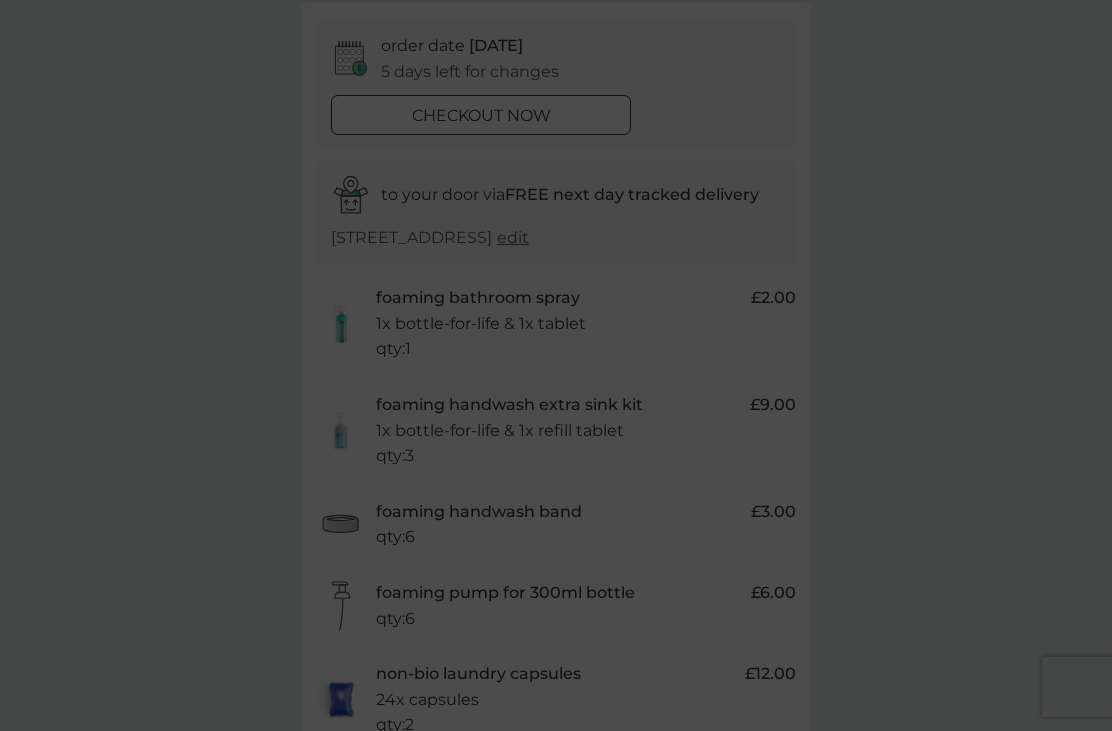 scroll, scrollTop: 0, scrollLeft: 0, axis: both 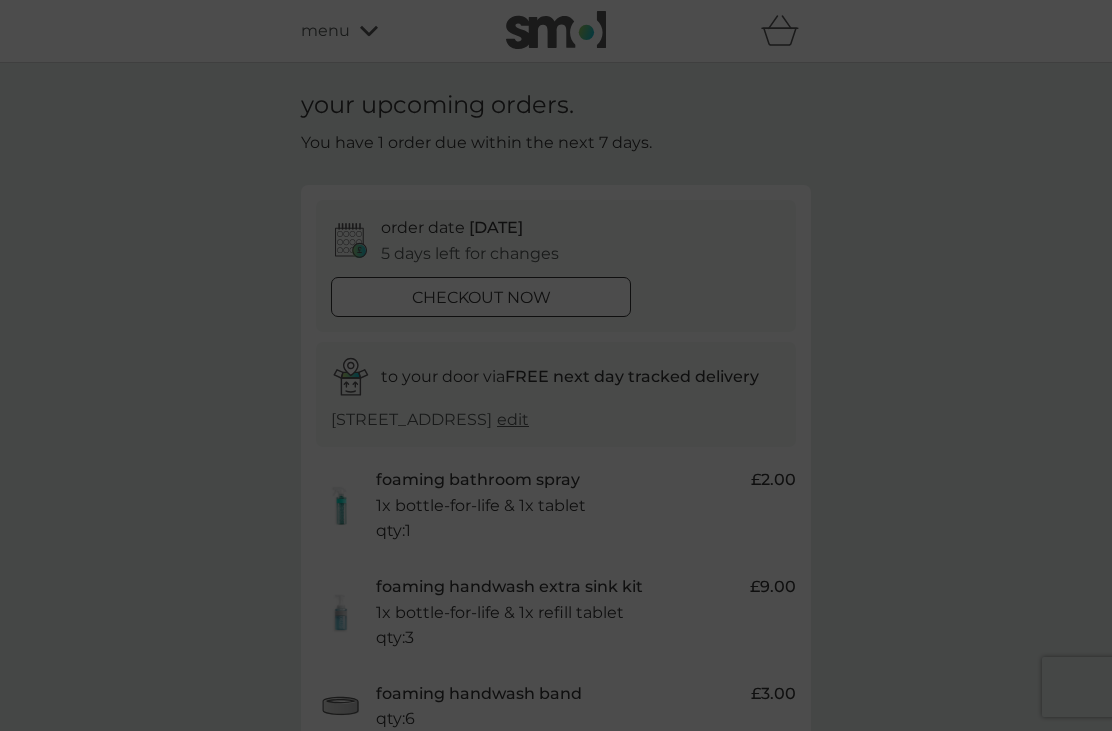 click at bounding box center [556, 365] 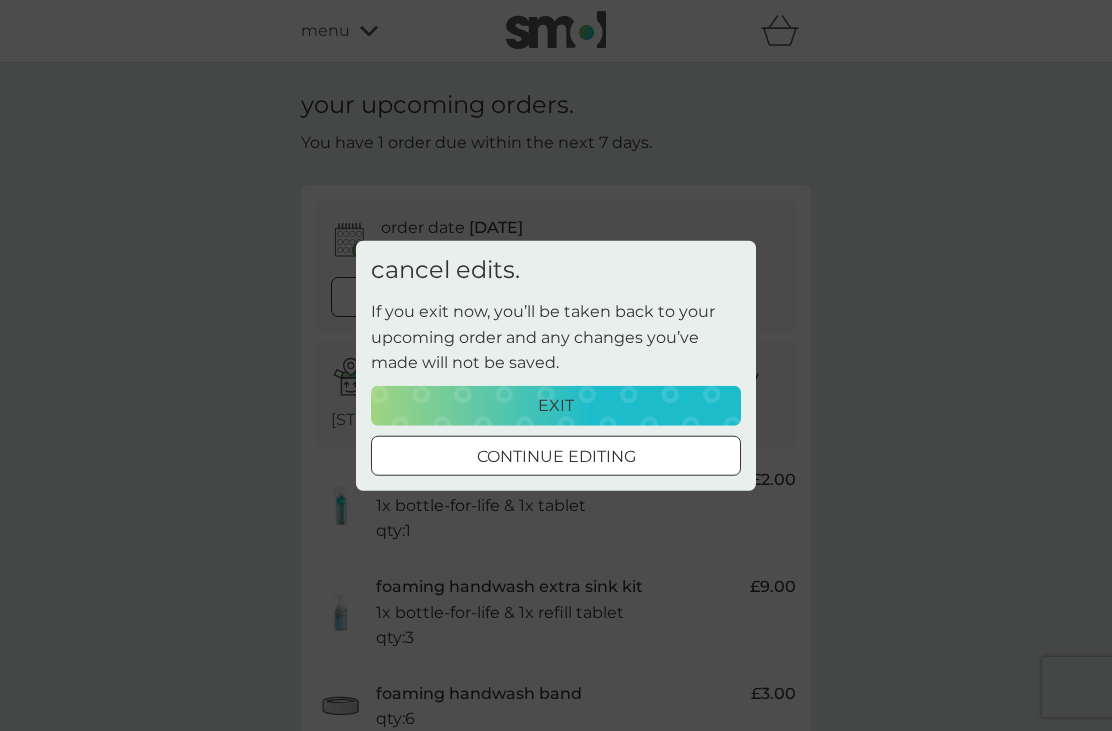 click on "exit" at bounding box center (556, 406) 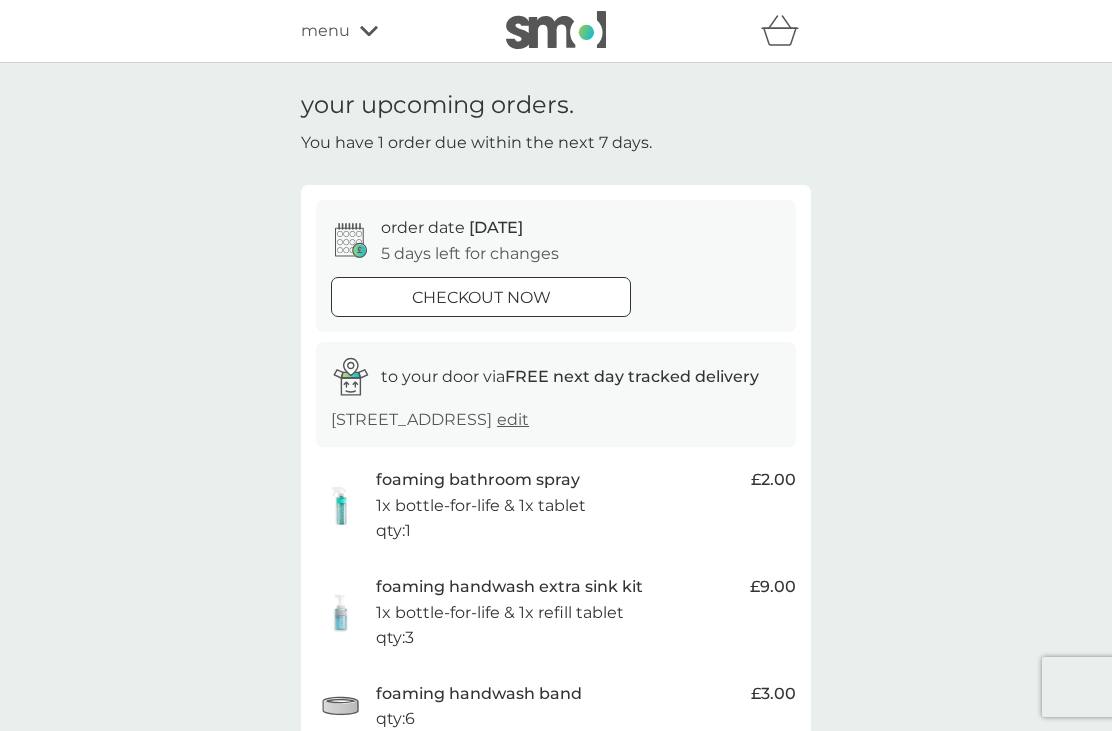 click on "menu" at bounding box center [386, 31] 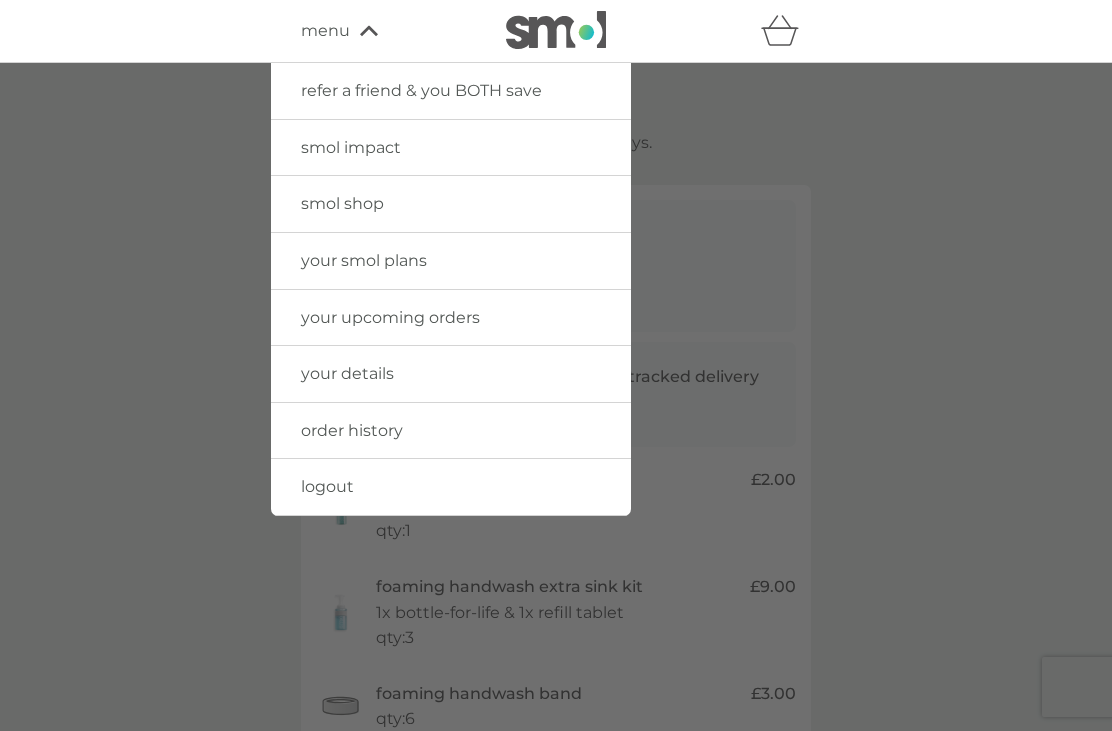 click on "your smol plans" at bounding box center (451, 261) 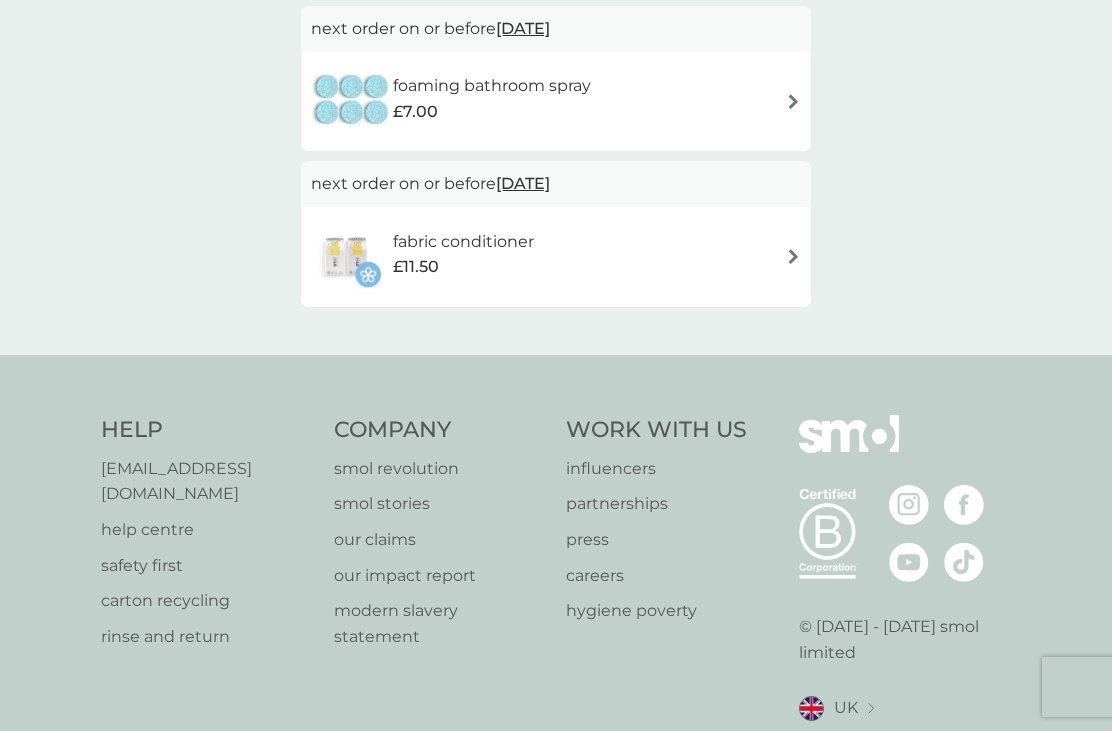 scroll, scrollTop: 865, scrollLeft: 0, axis: vertical 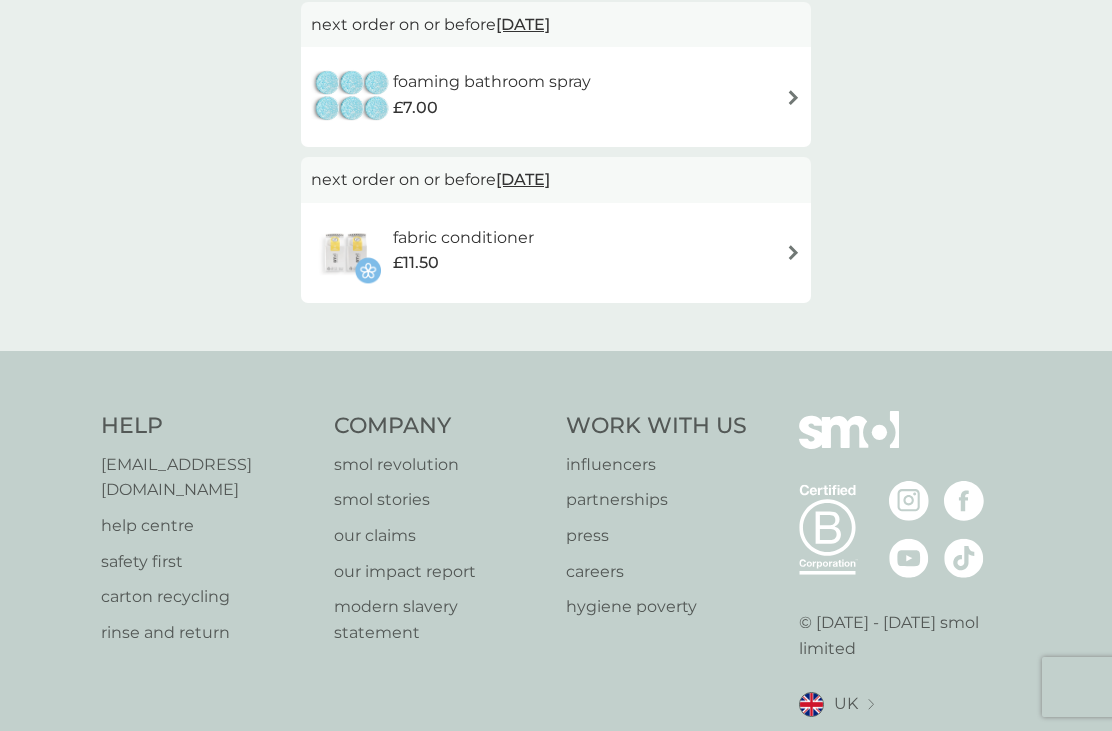click on "help centre" at bounding box center [207, 526] 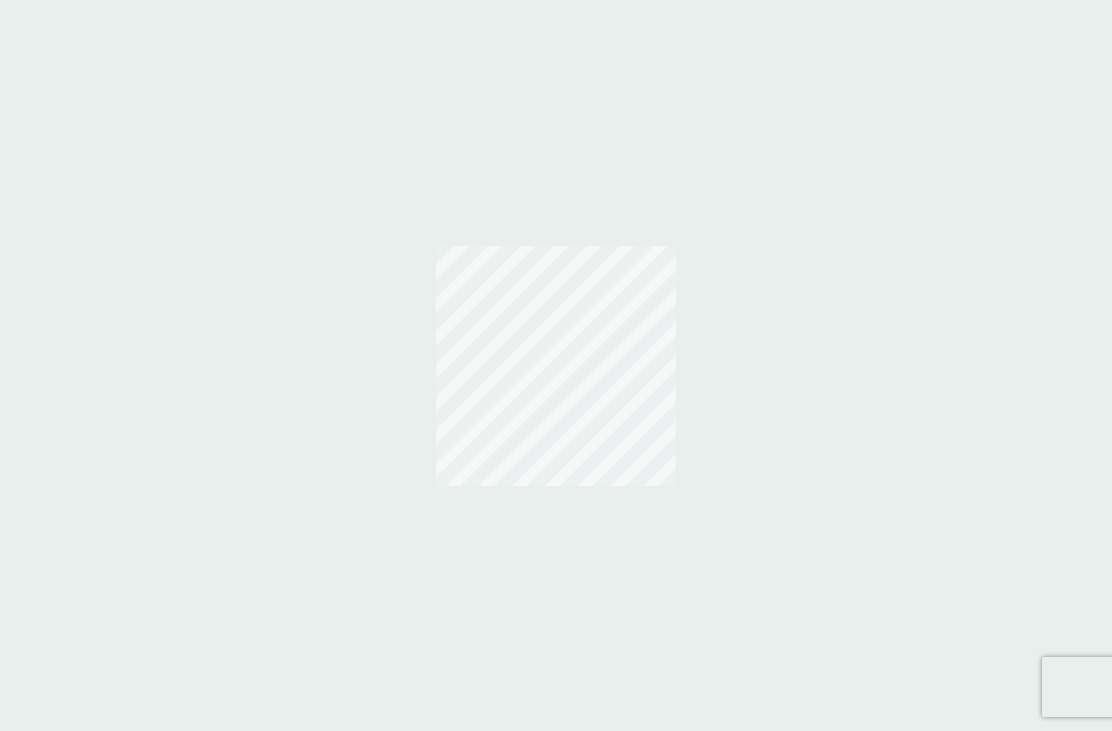scroll, scrollTop: 0, scrollLeft: 0, axis: both 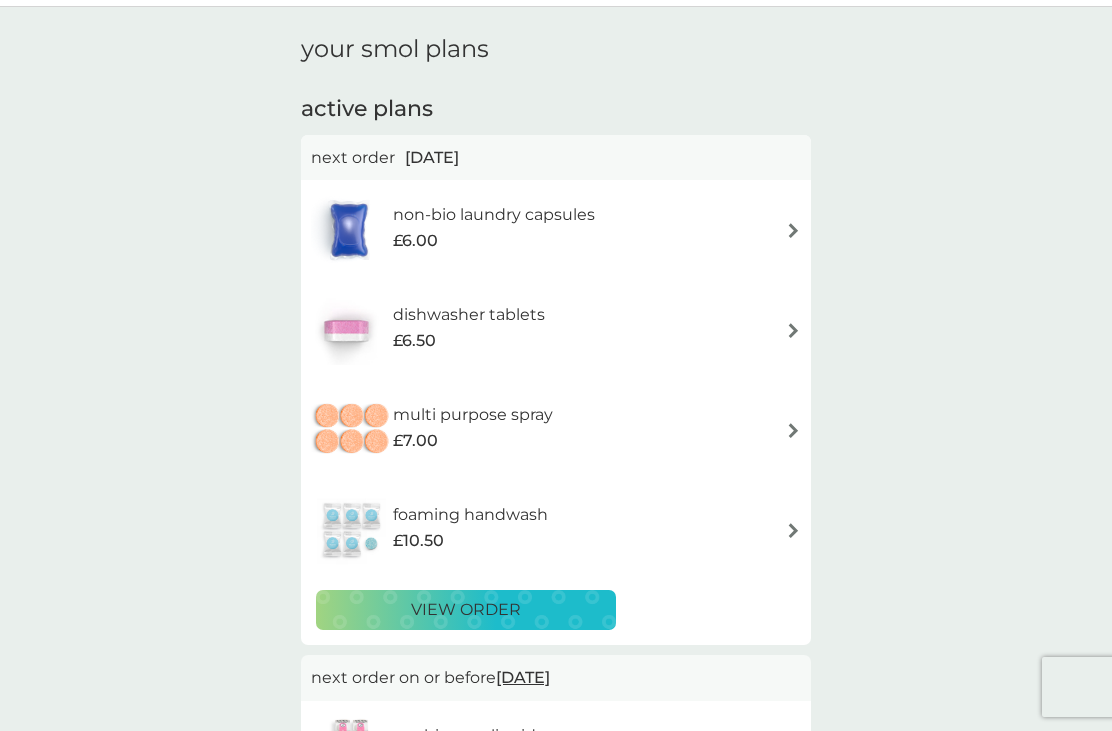 click at bounding box center (793, 230) 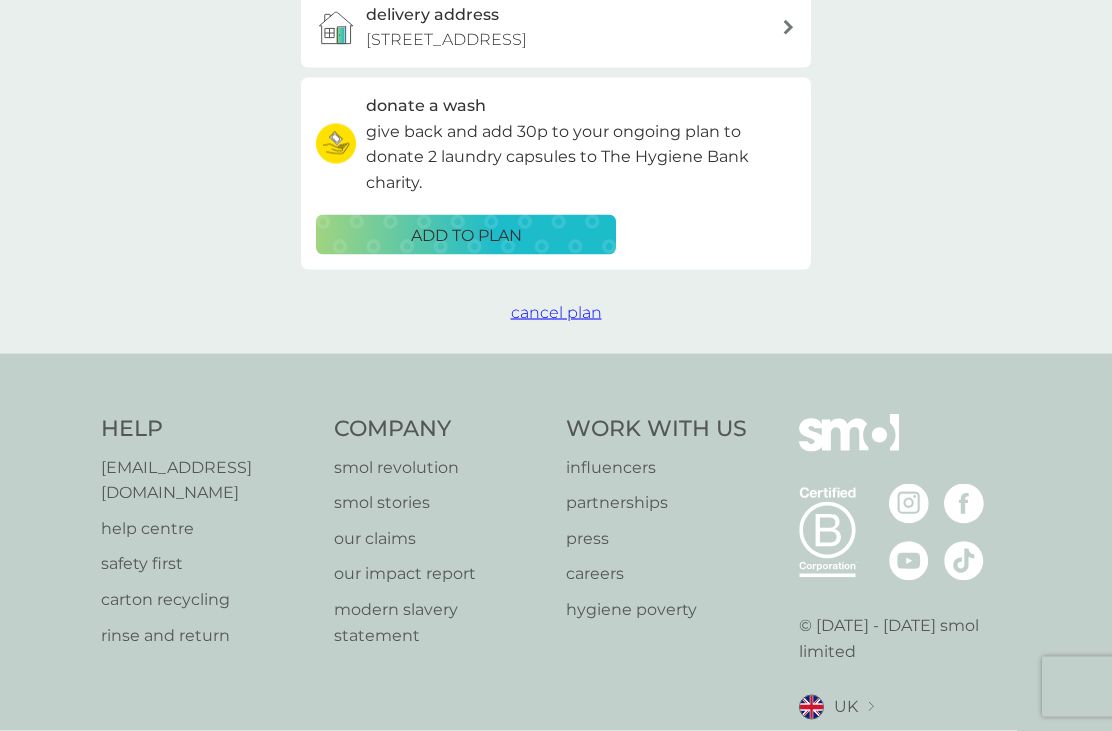 scroll, scrollTop: 609, scrollLeft: 0, axis: vertical 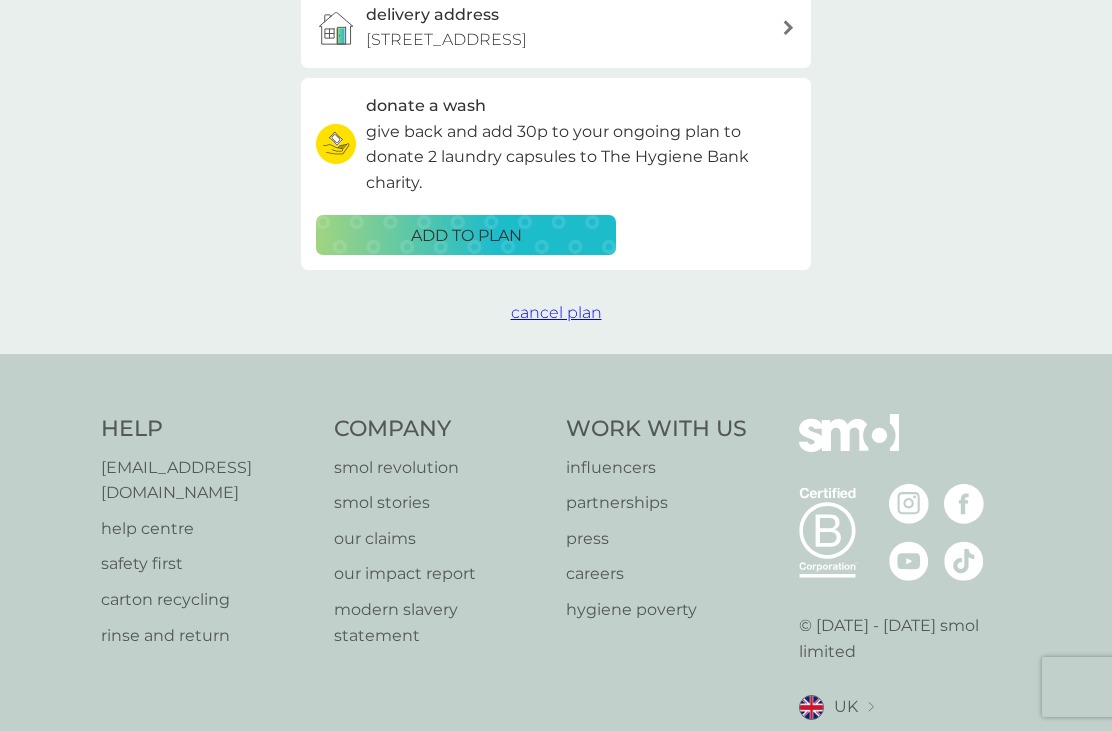 click on "cancel plan" at bounding box center [556, 312] 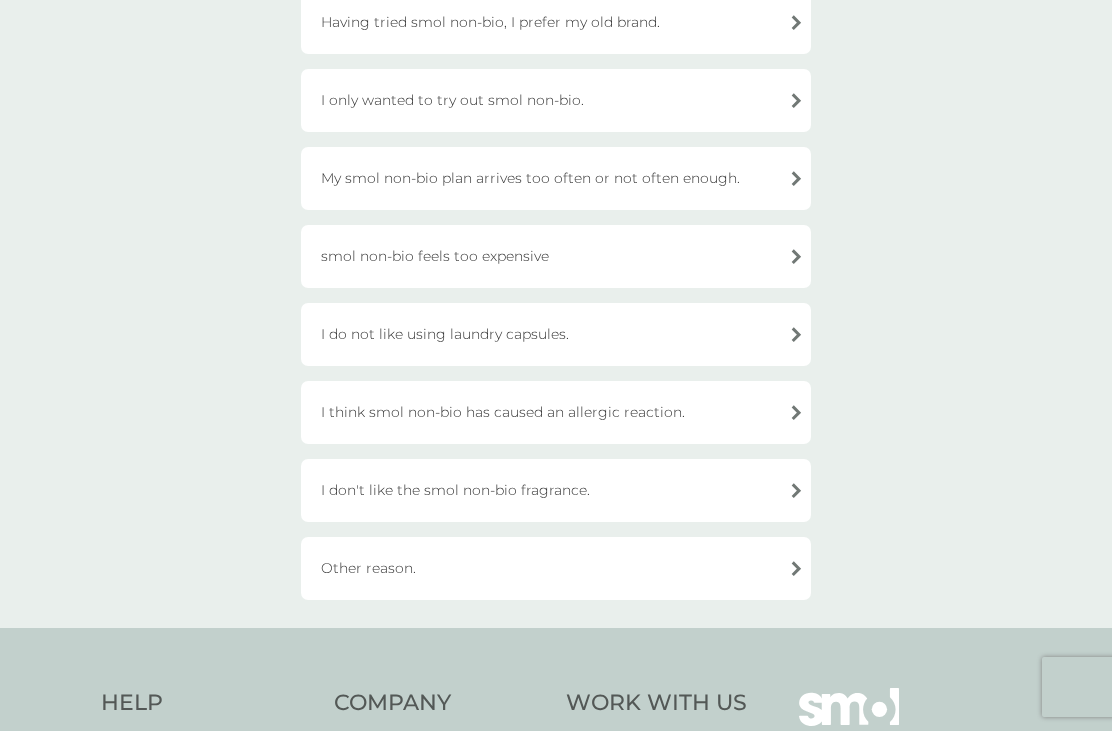 scroll, scrollTop: 481, scrollLeft: 0, axis: vertical 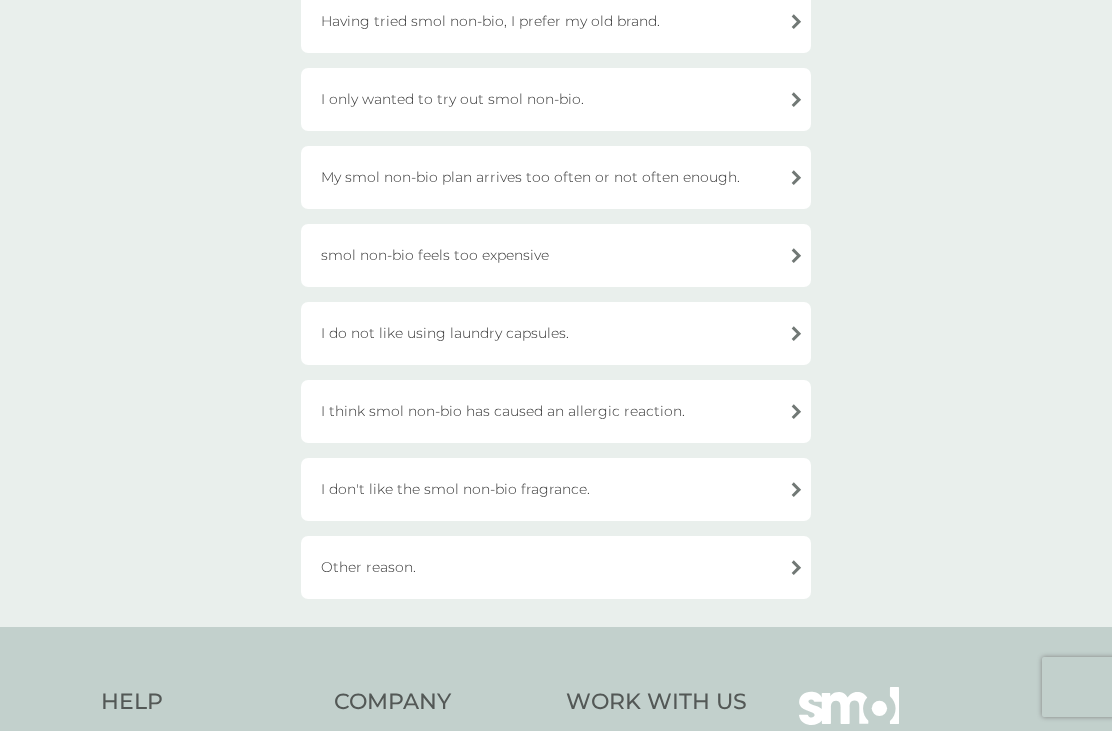 click on "Other reason." at bounding box center [556, 567] 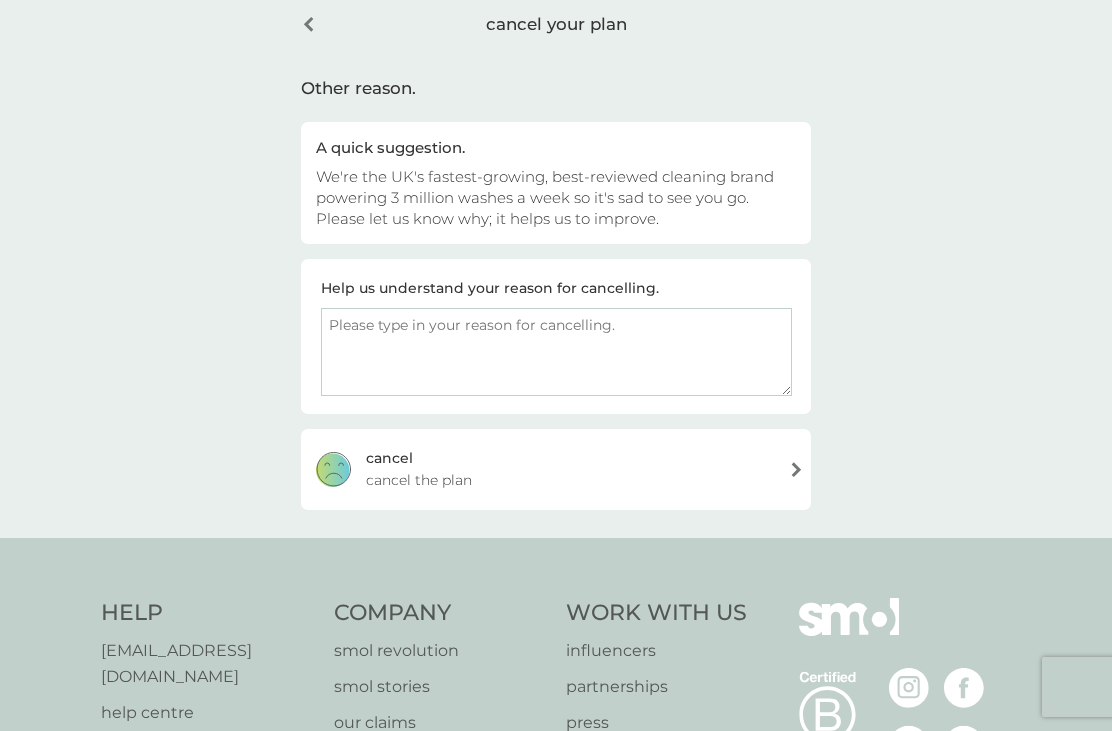 scroll, scrollTop: 90, scrollLeft: 0, axis: vertical 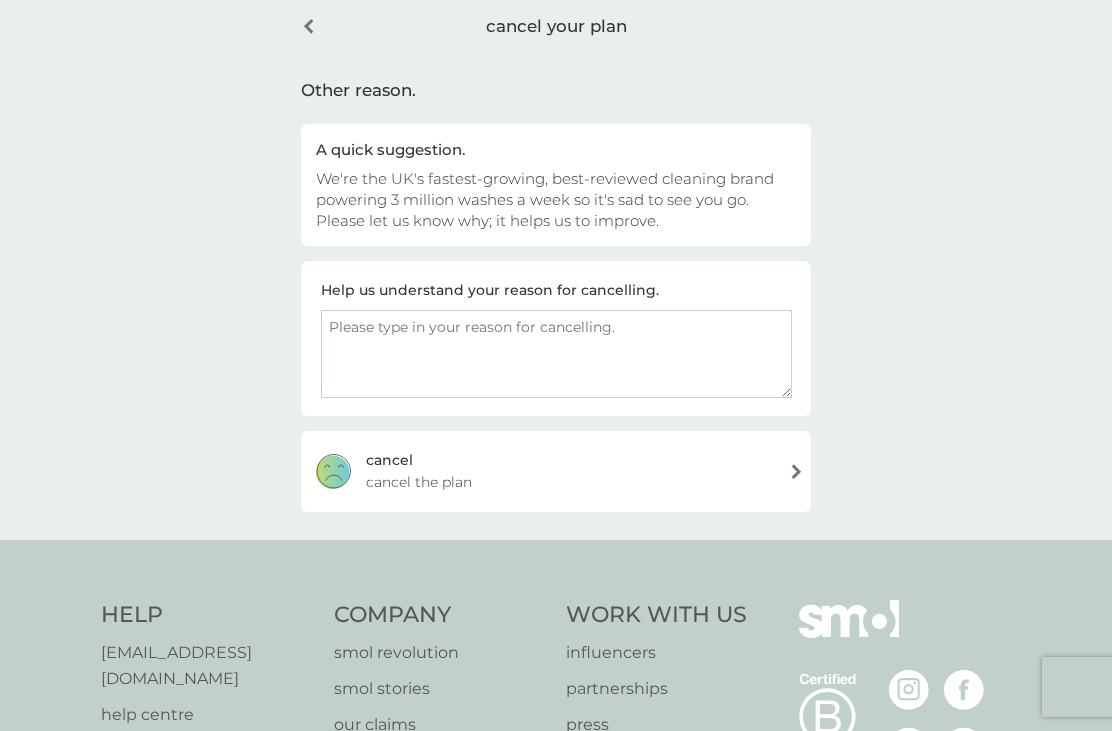 click at bounding box center [556, 354] 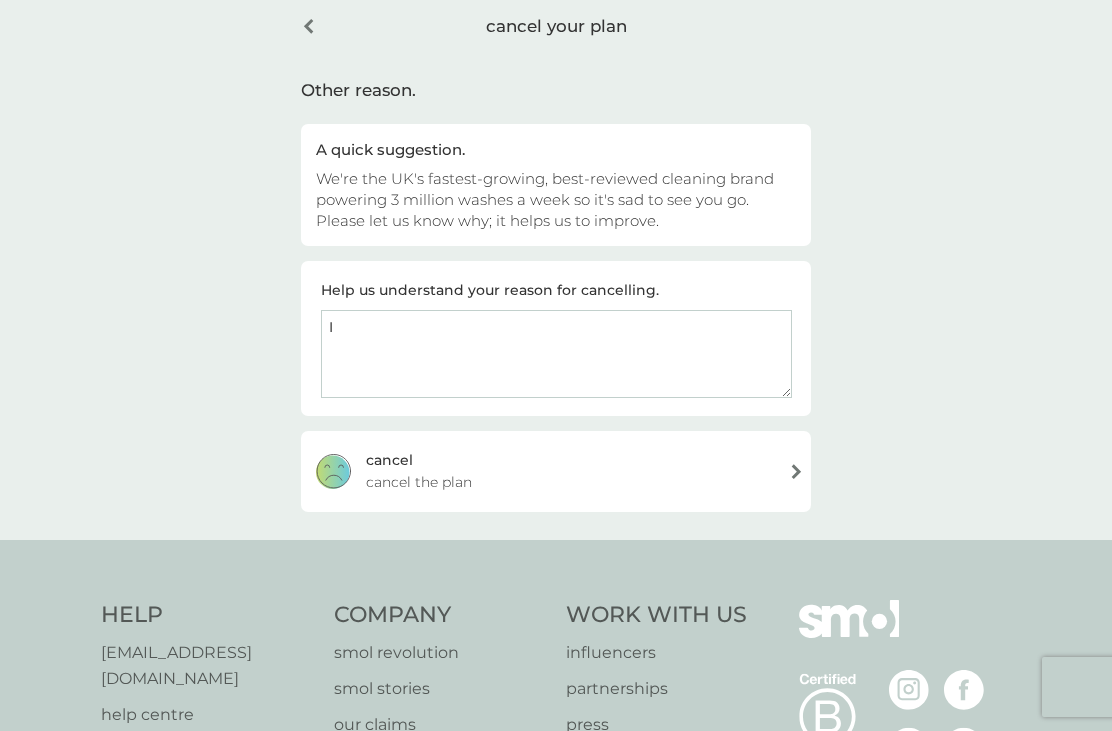 click on "cancel your plan" at bounding box center [556, 26] 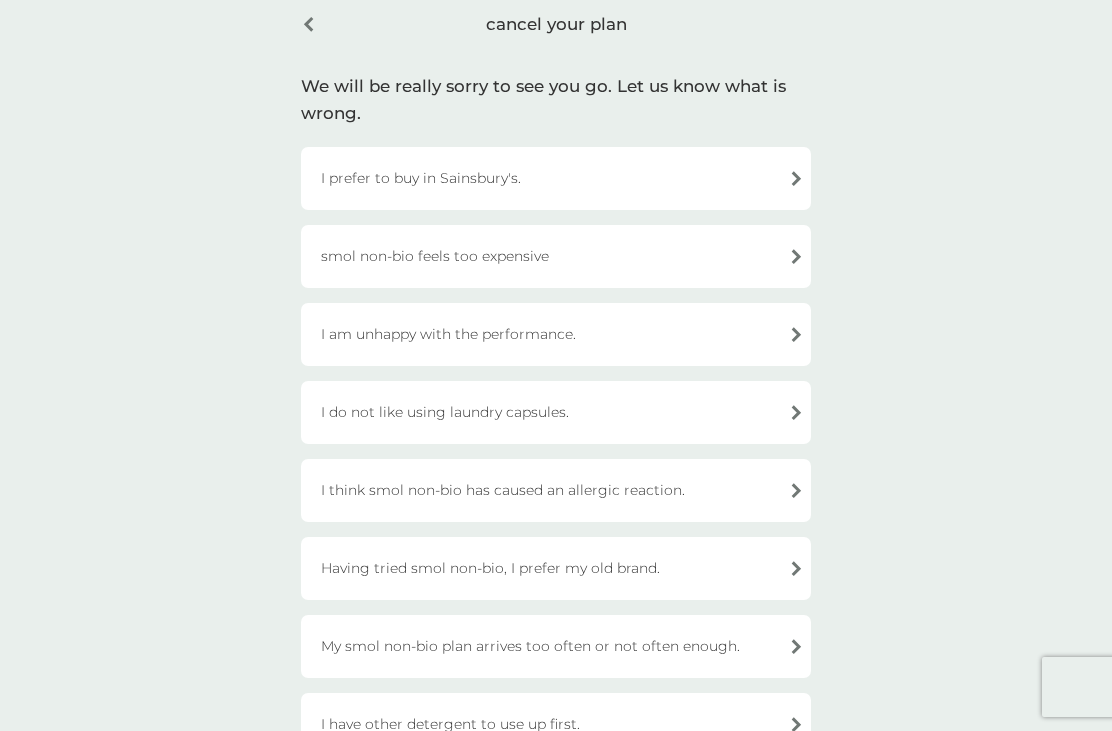 click on "cancel your plan" at bounding box center [556, 24] 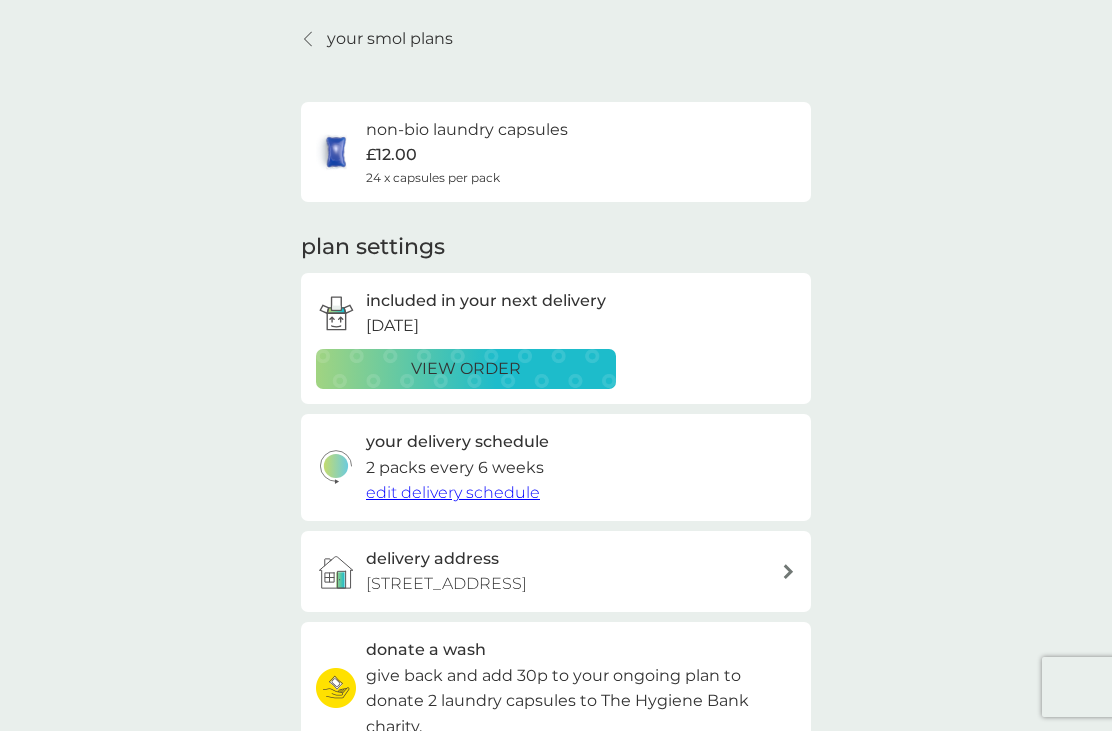 scroll, scrollTop: 64, scrollLeft: 0, axis: vertical 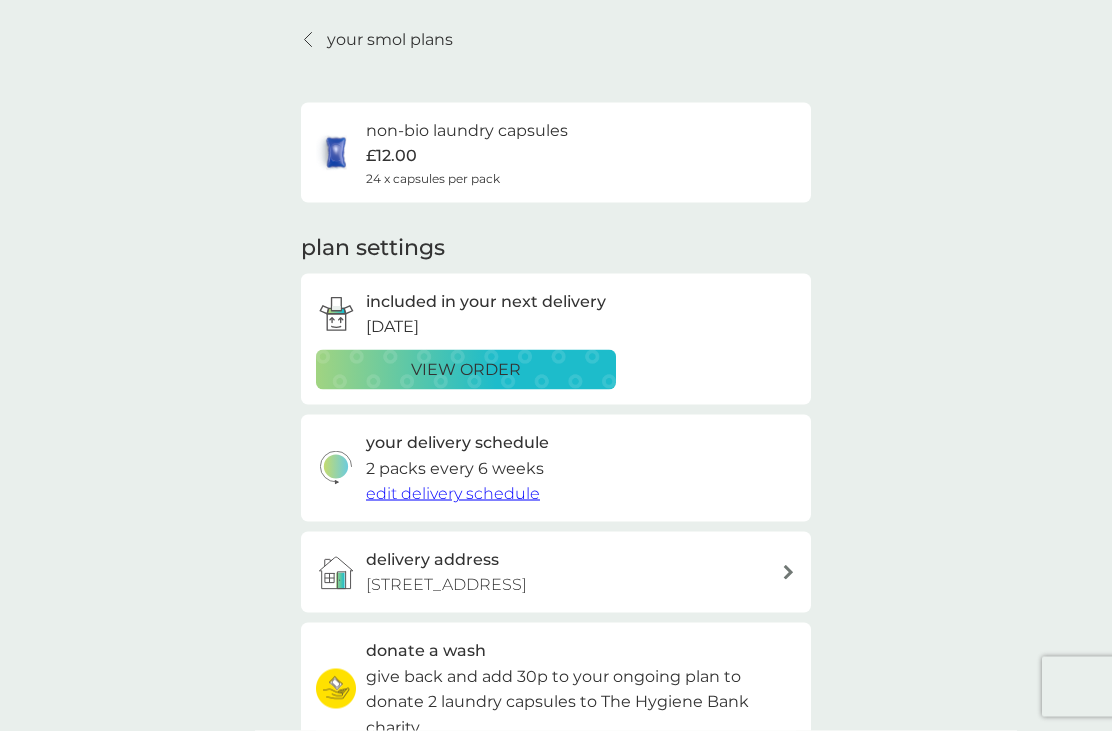 click on "view order" at bounding box center (466, 370) 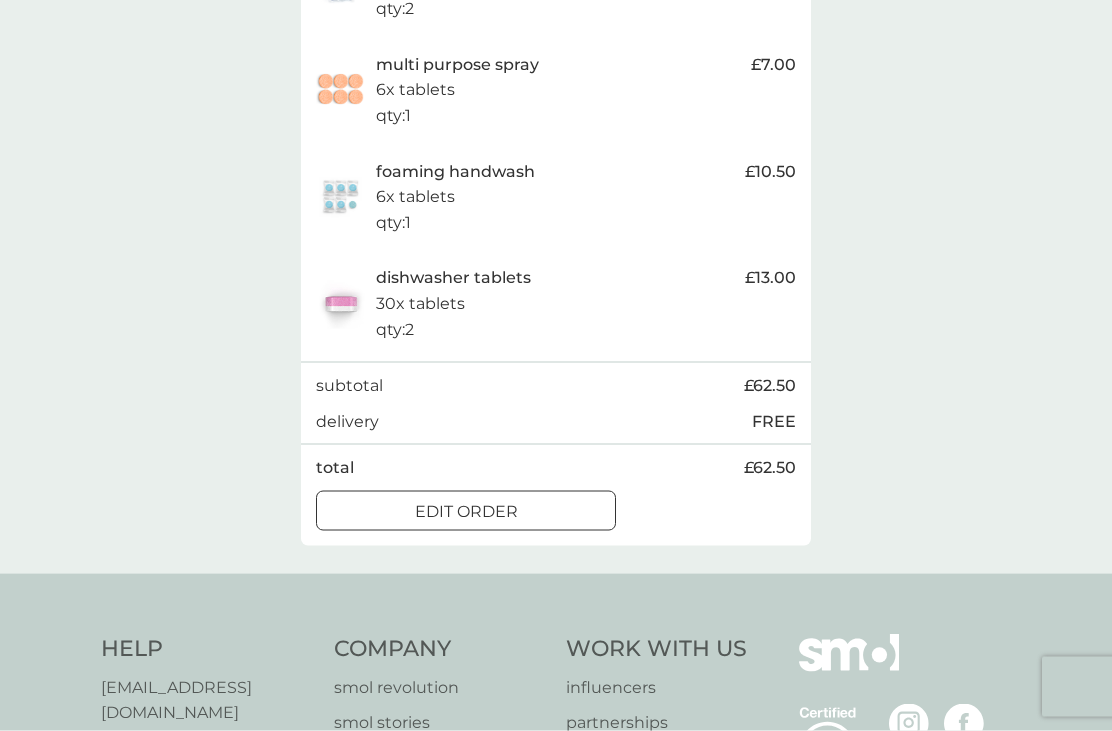scroll, scrollTop: 899, scrollLeft: 0, axis: vertical 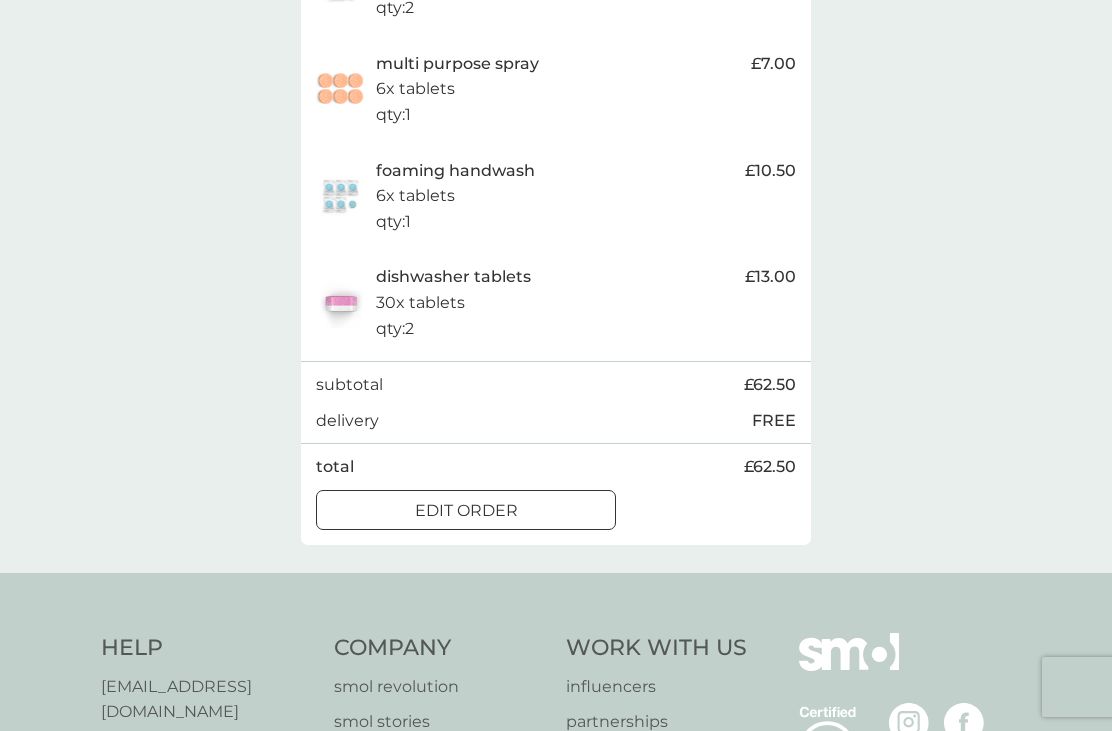 click on "edit order" at bounding box center [466, 511] 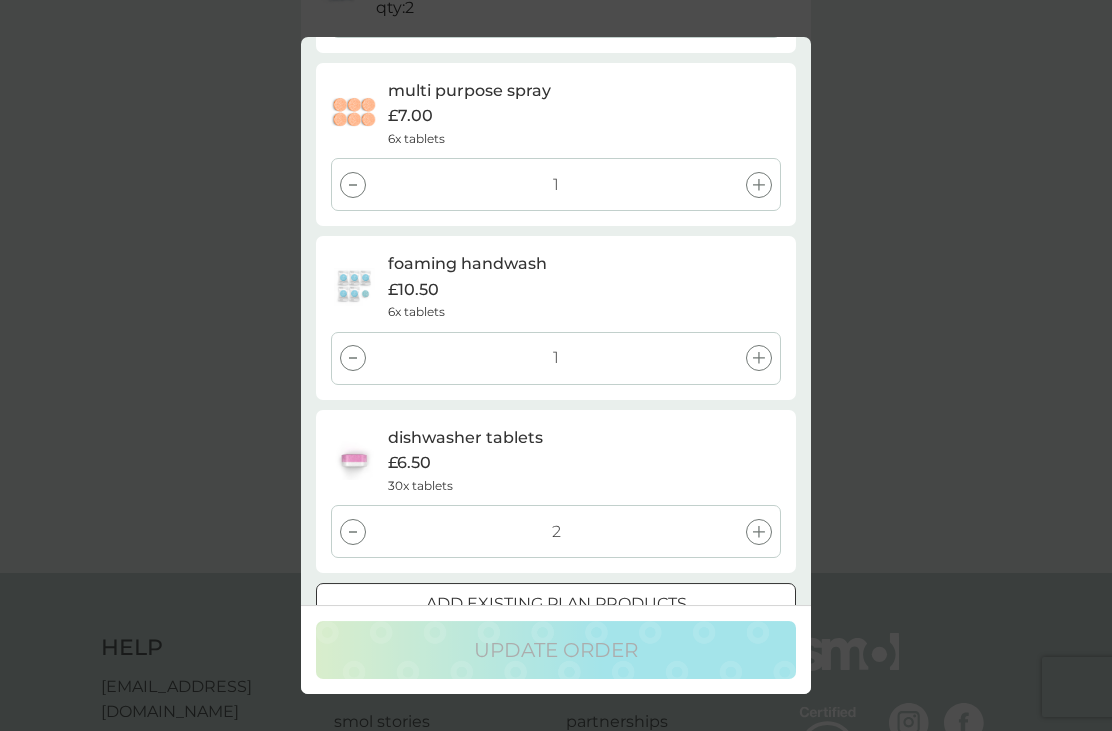 scroll, scrollTop: 859, scrollLeft: 0, axis: vertical 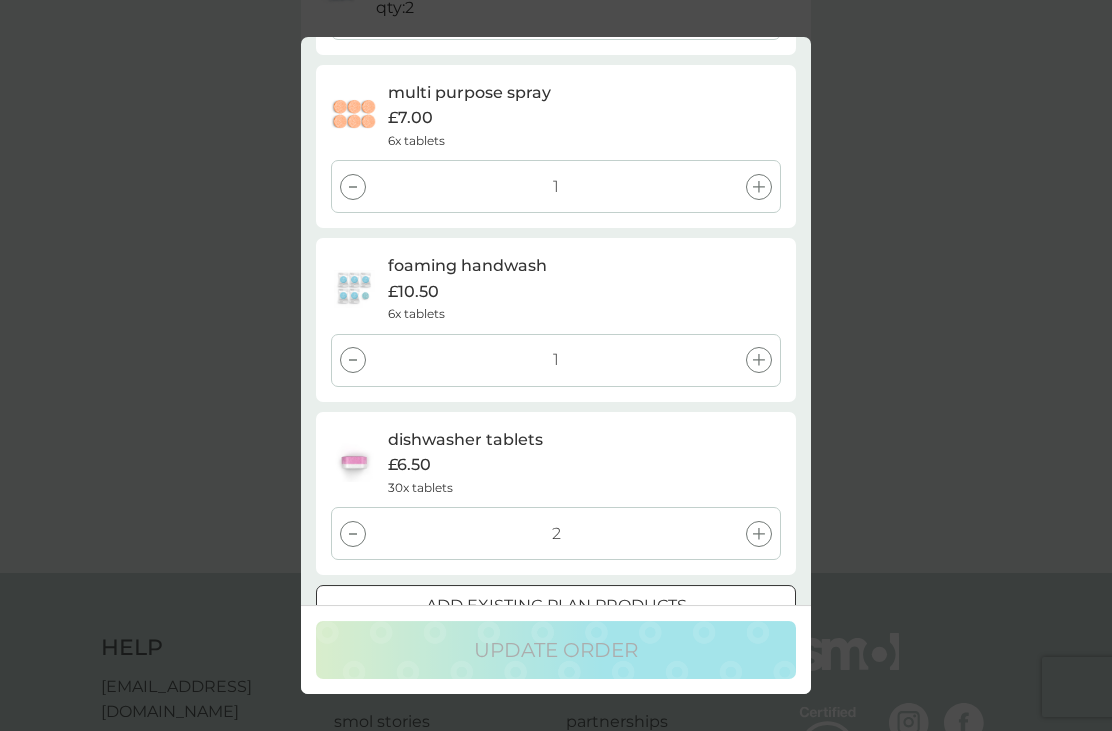 click on "cancel order" at bounding box center [556, 647] 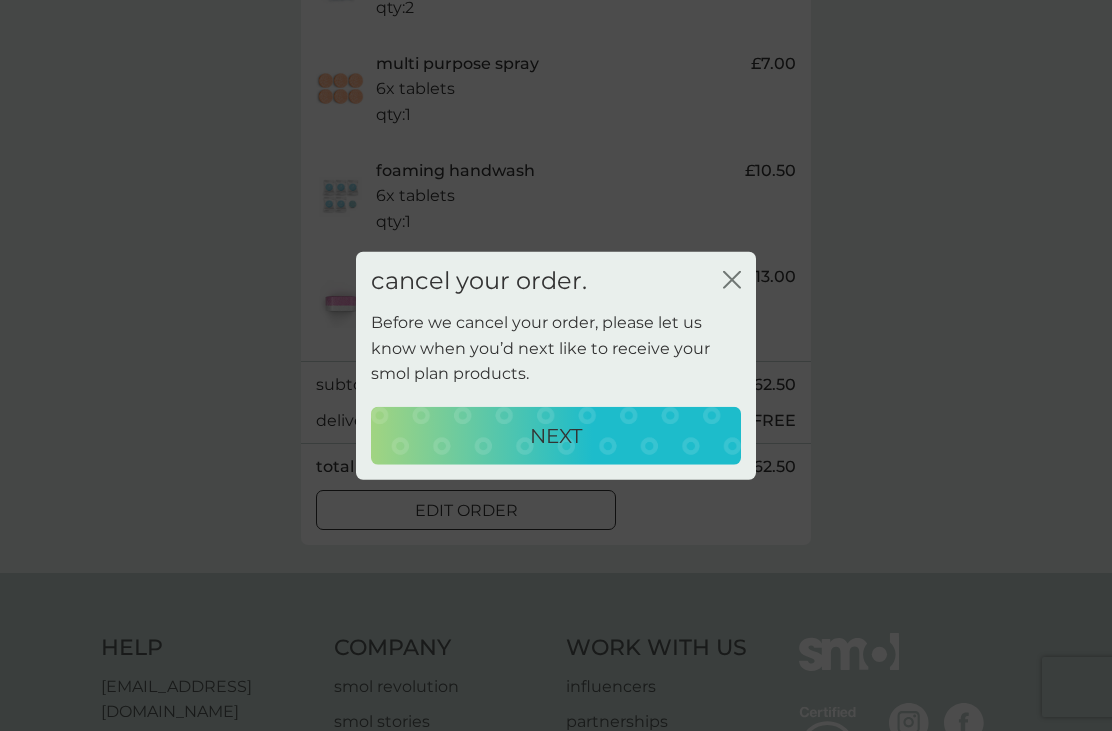 click on "NEXT" at bounding box center [556, 436] 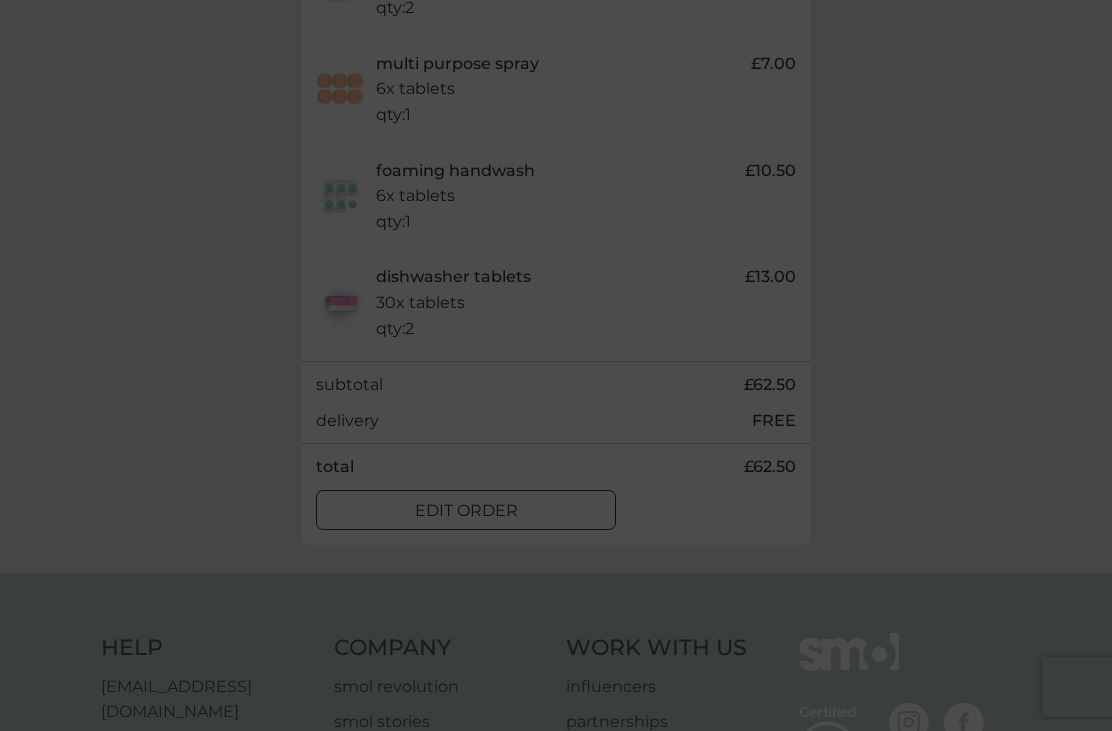 scroll, scrollTop: 0, scrollLeft: 0, axis: both 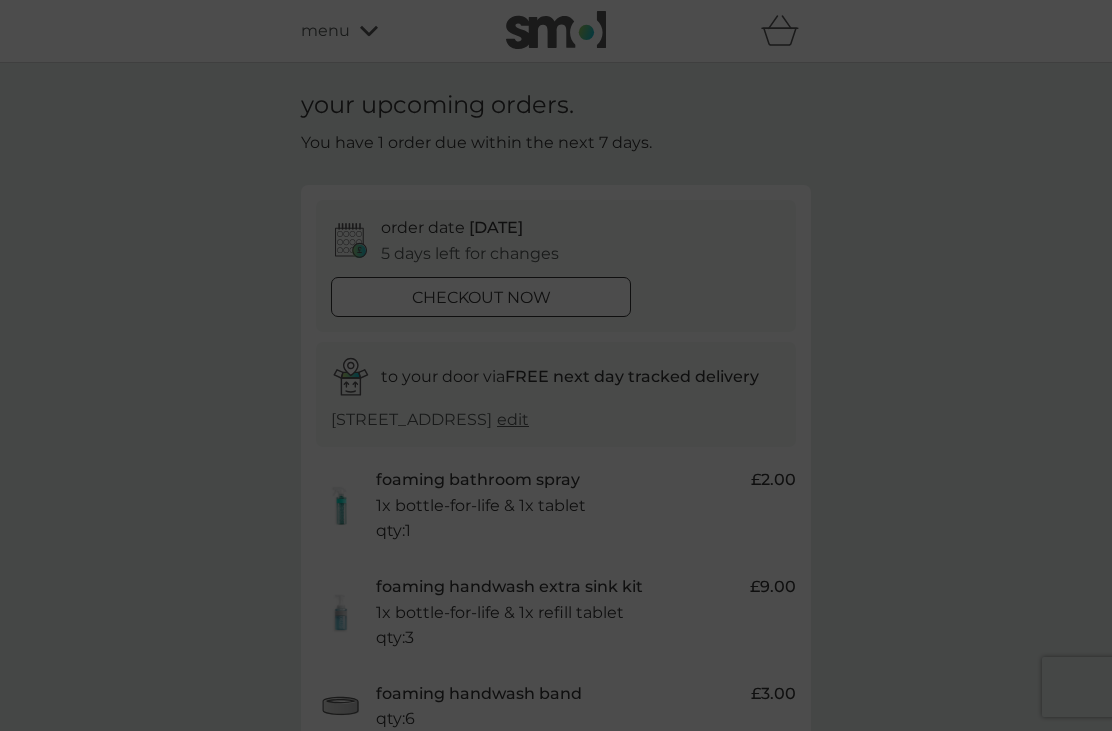 click at bounding box center (556, 365) 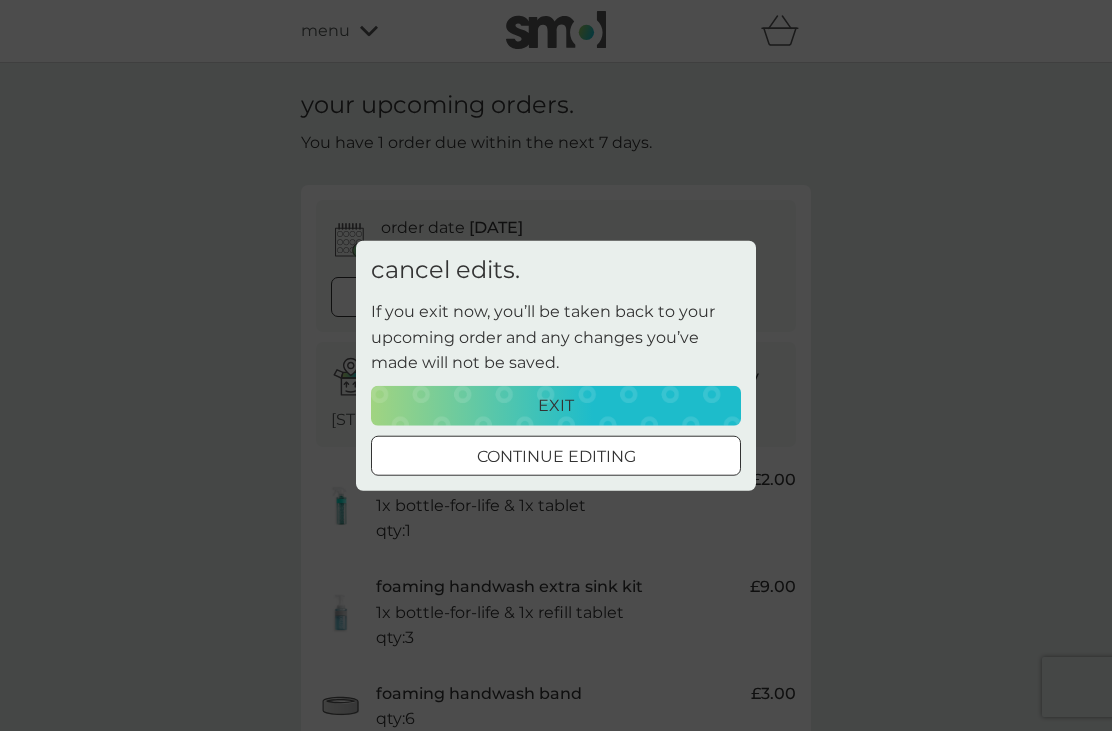 click on "cancel edits. If you exit now, you’ll be taken back to your upcoming order and any changes you’ve made will not be saved. exit continue editing" at bounding box center [556, 365] 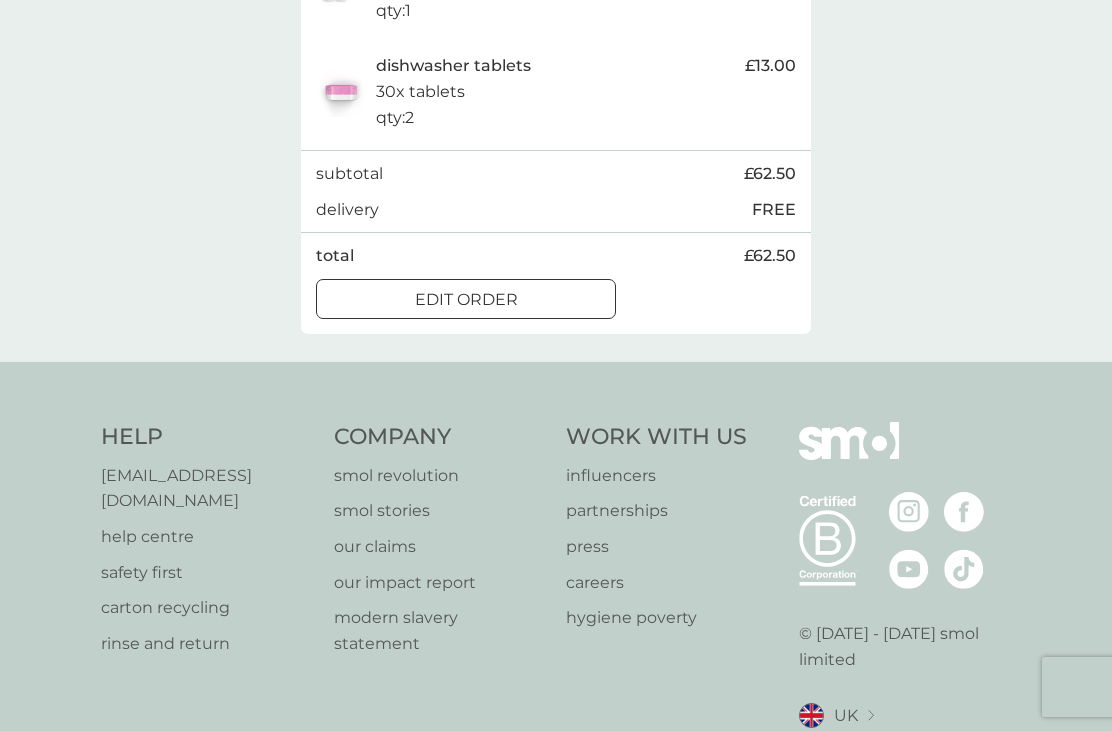 scroll, scrollTop: 1132, scrollLeft: 0, axis: vertical 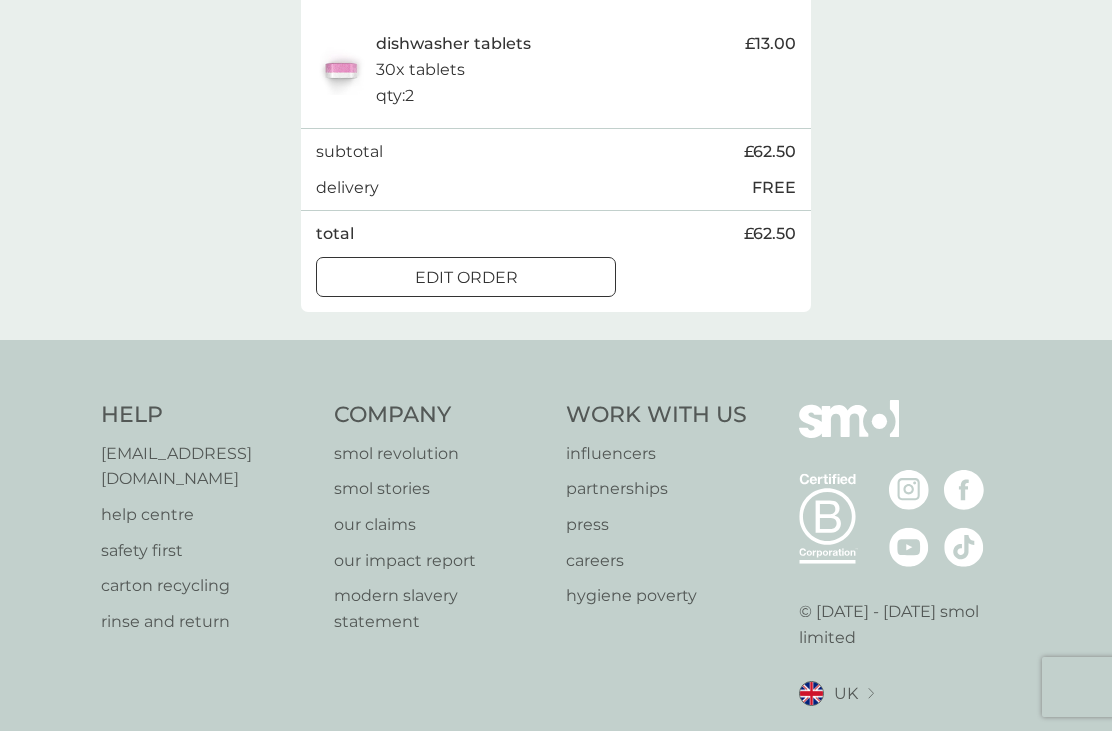click on "help centre" at bounding box center [207, 515] 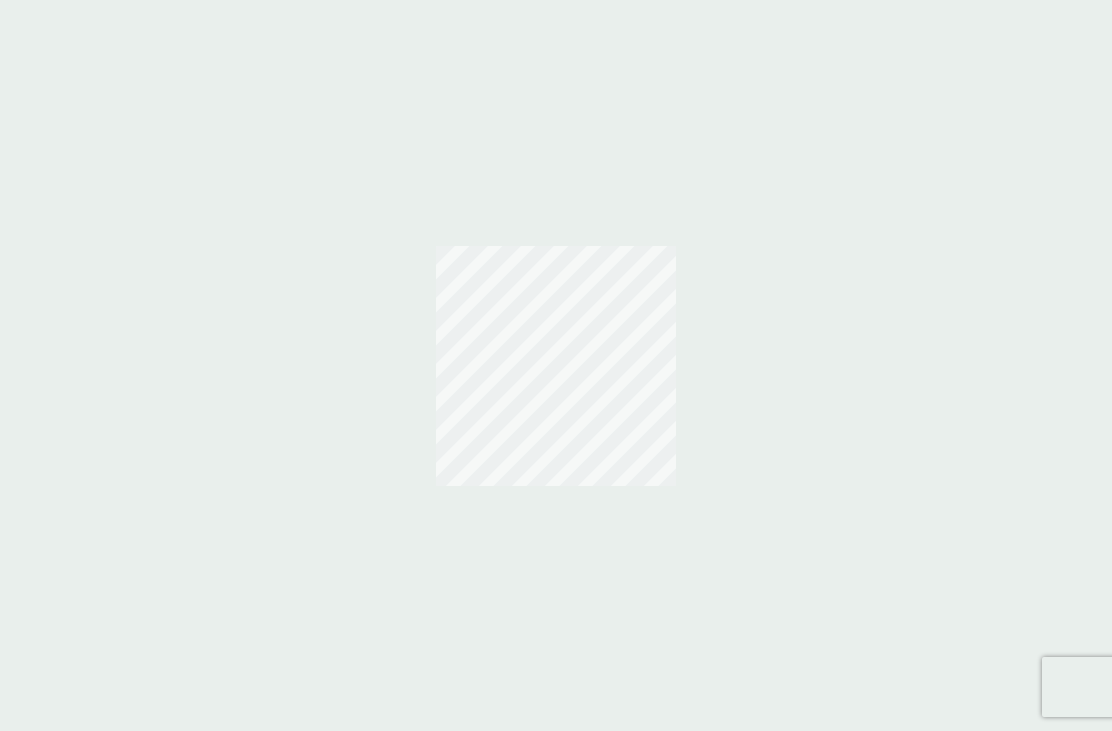 scroll, scrollTop: 0, scrollLeft: 0, axis: both 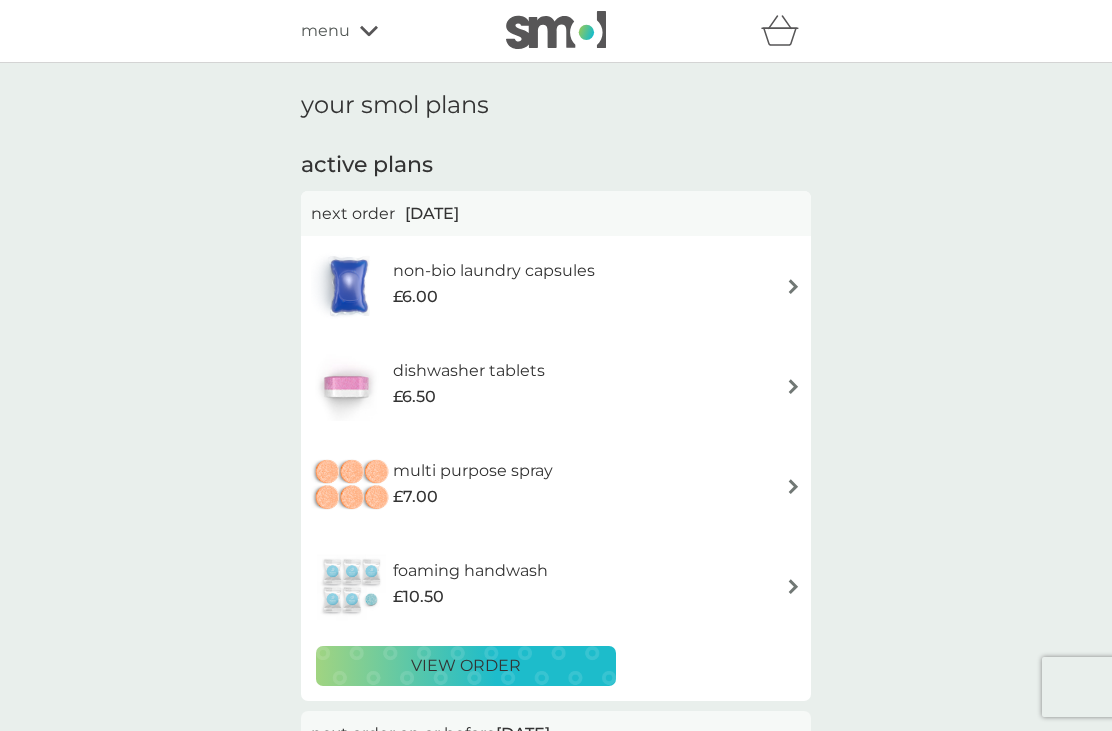 click at bounding box center [793, 286] 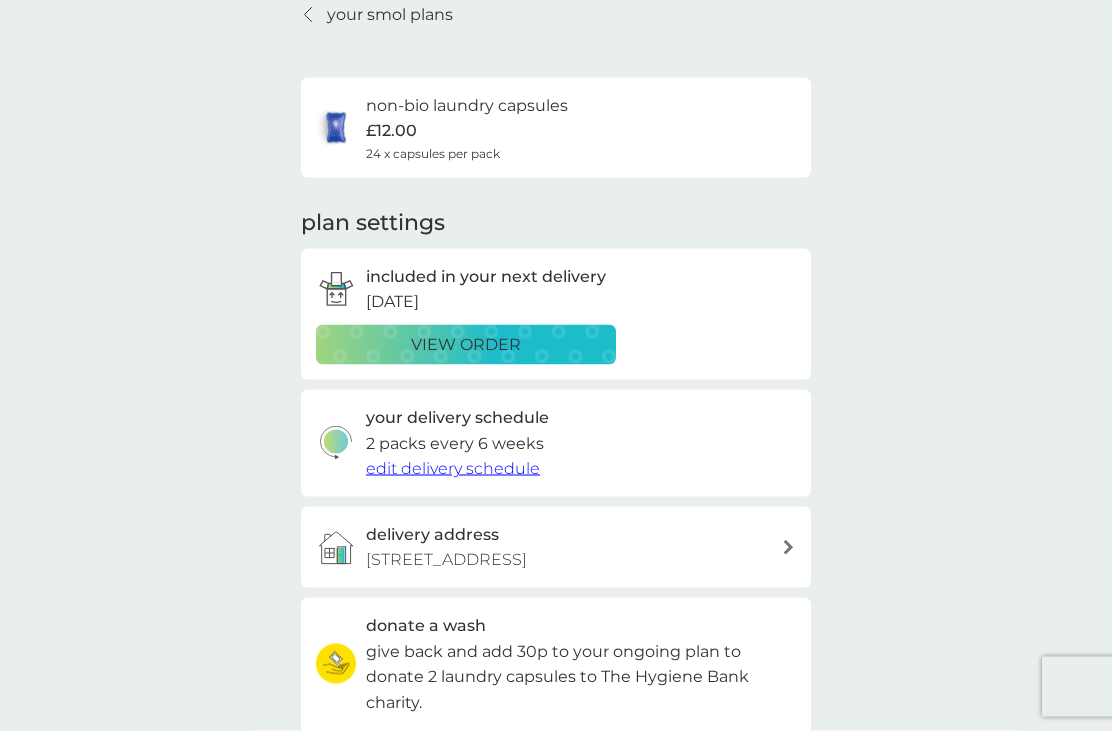 scroll, scrollTop: 97, scrollLeft: 0, axis: vertical 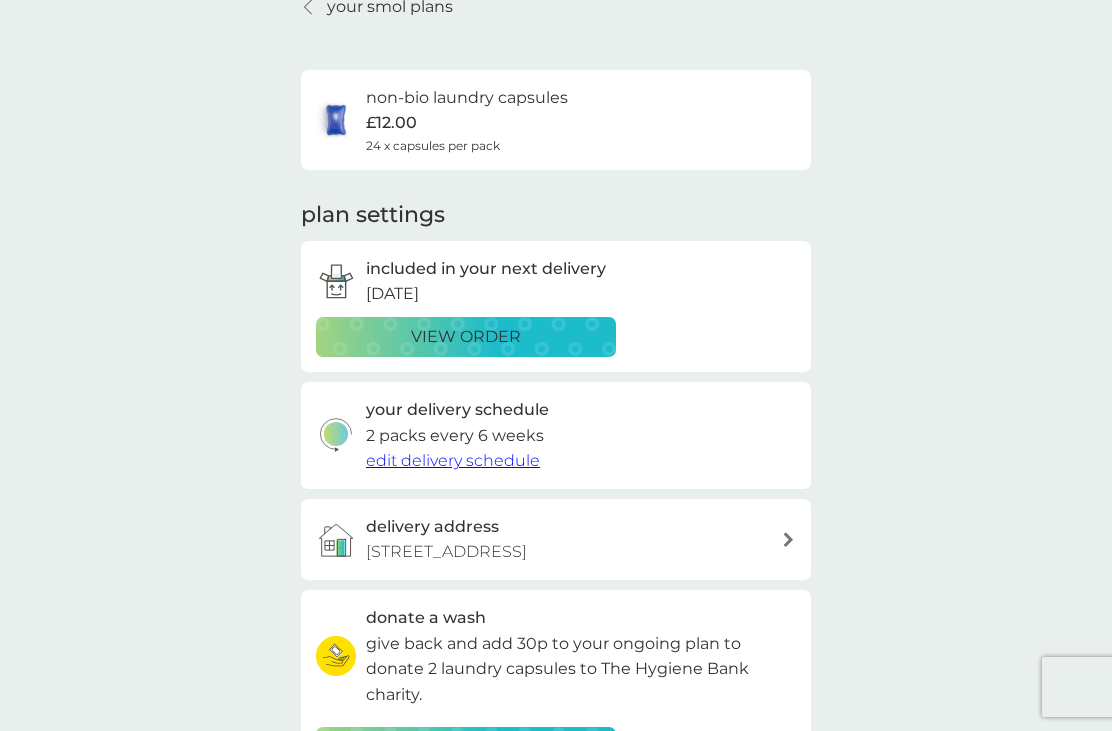 click on "view order" at bounding box center (466, 337) 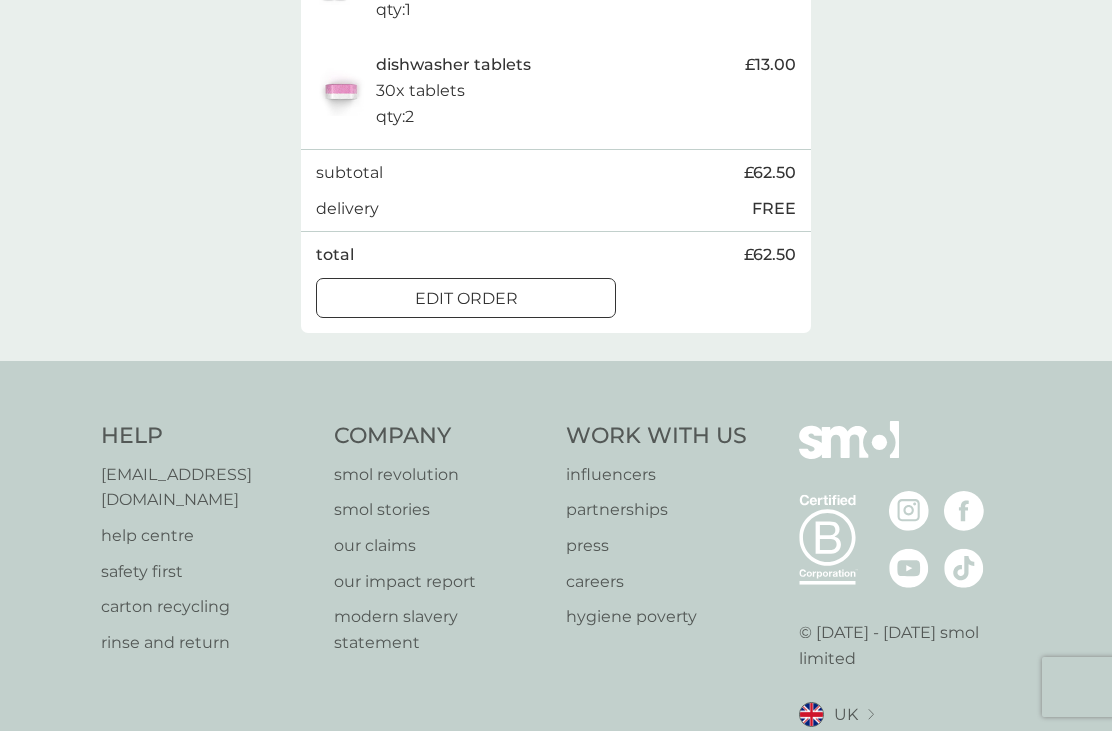 scroll, scrollTop: 1107, scrollLeft: 0, axis: vertical 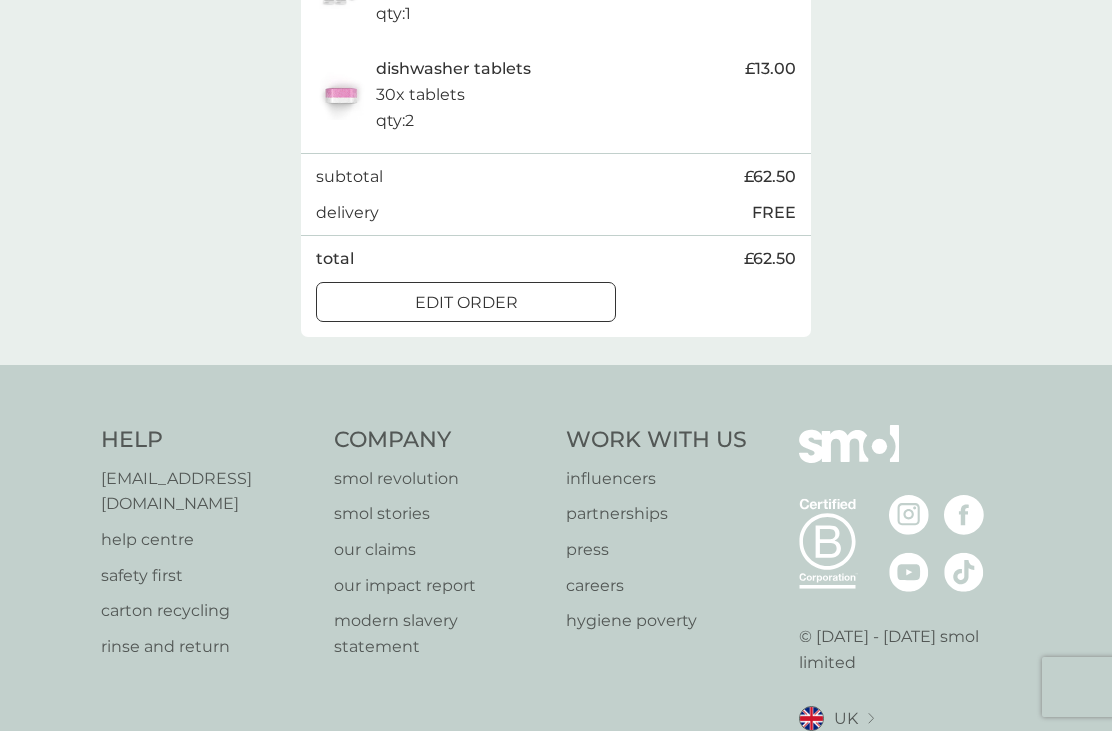 click on "[EMAIL_ADDRESS][DOMAIN_NAME]" at bounding box center (207, 491) 